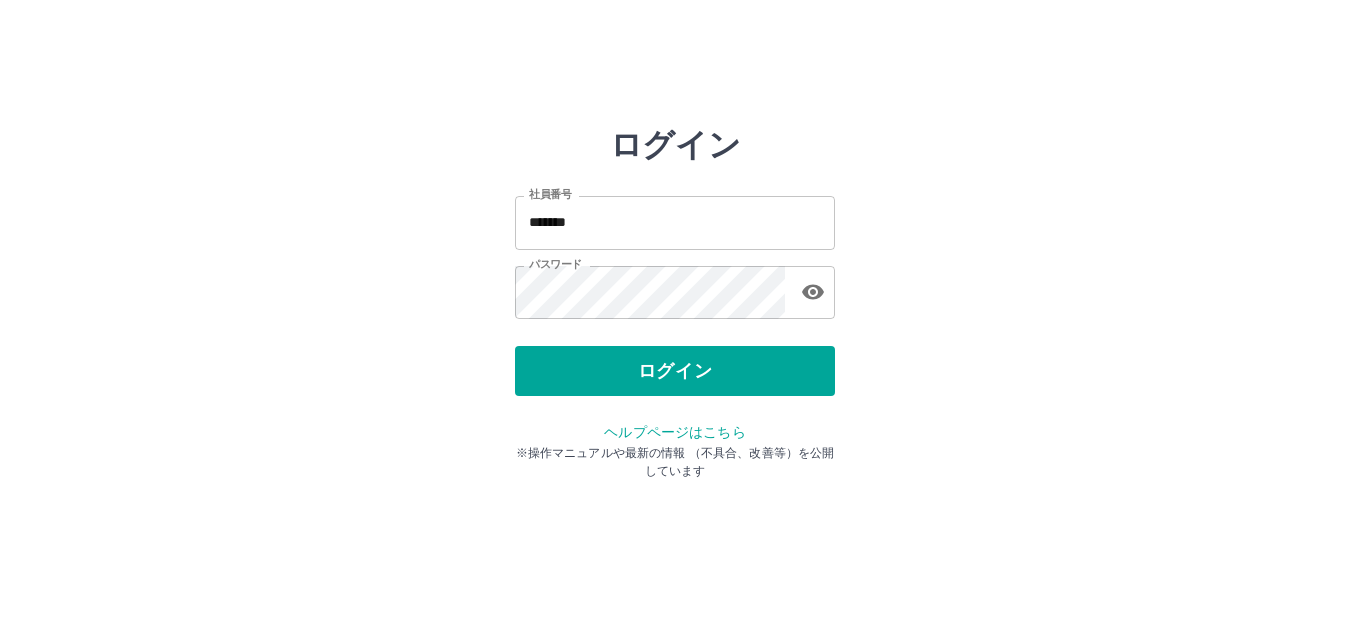scroll, scrollTop: 0, scrollLeft: 0, axis: both 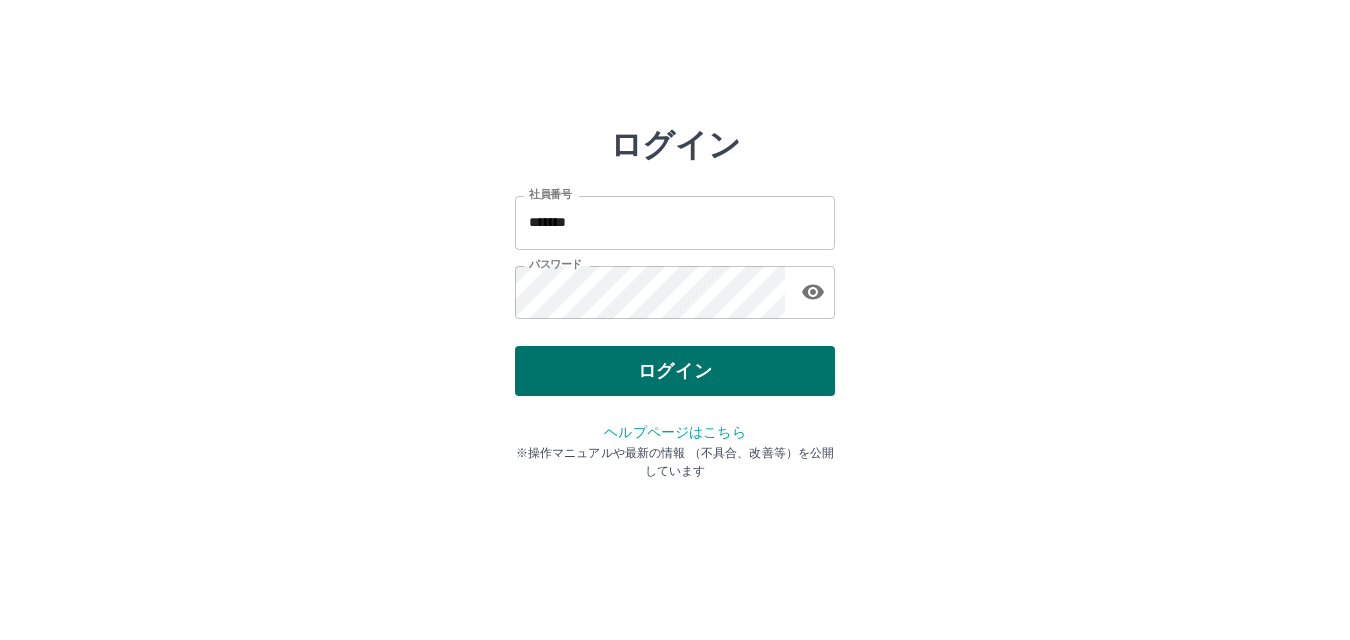 click on "ログイン" at bounding box center [675, 371] 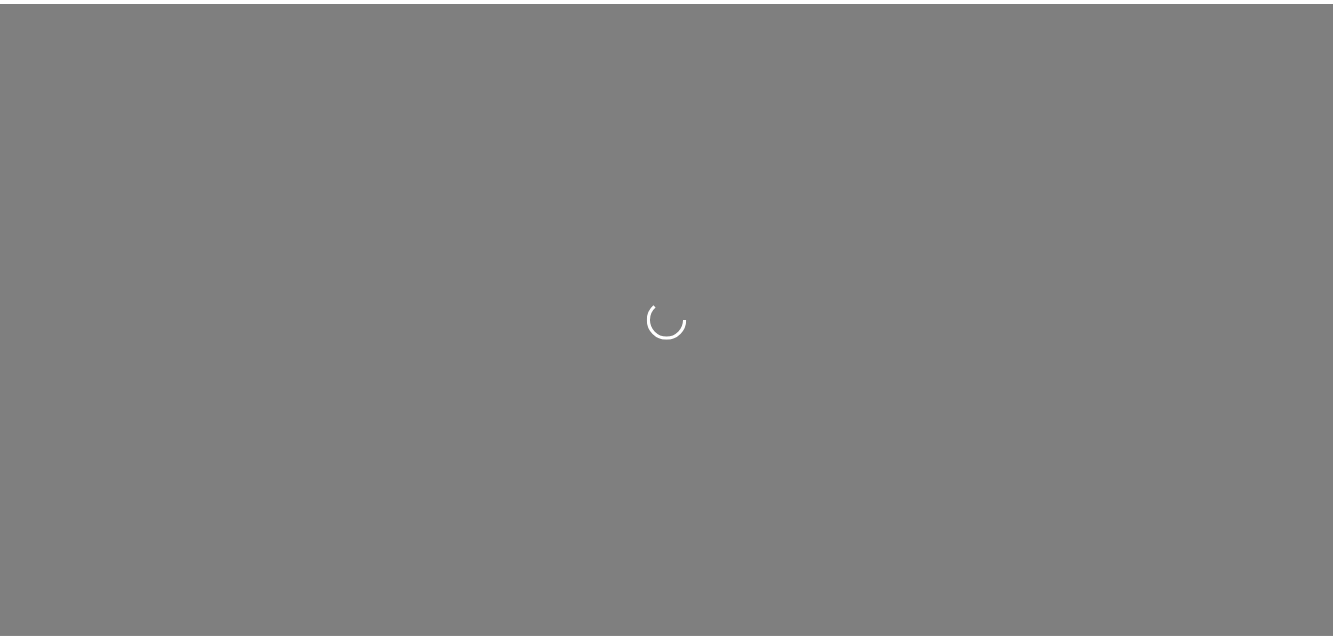 scroll, scrollTop: 0, scrollLeft: 0, axis: both 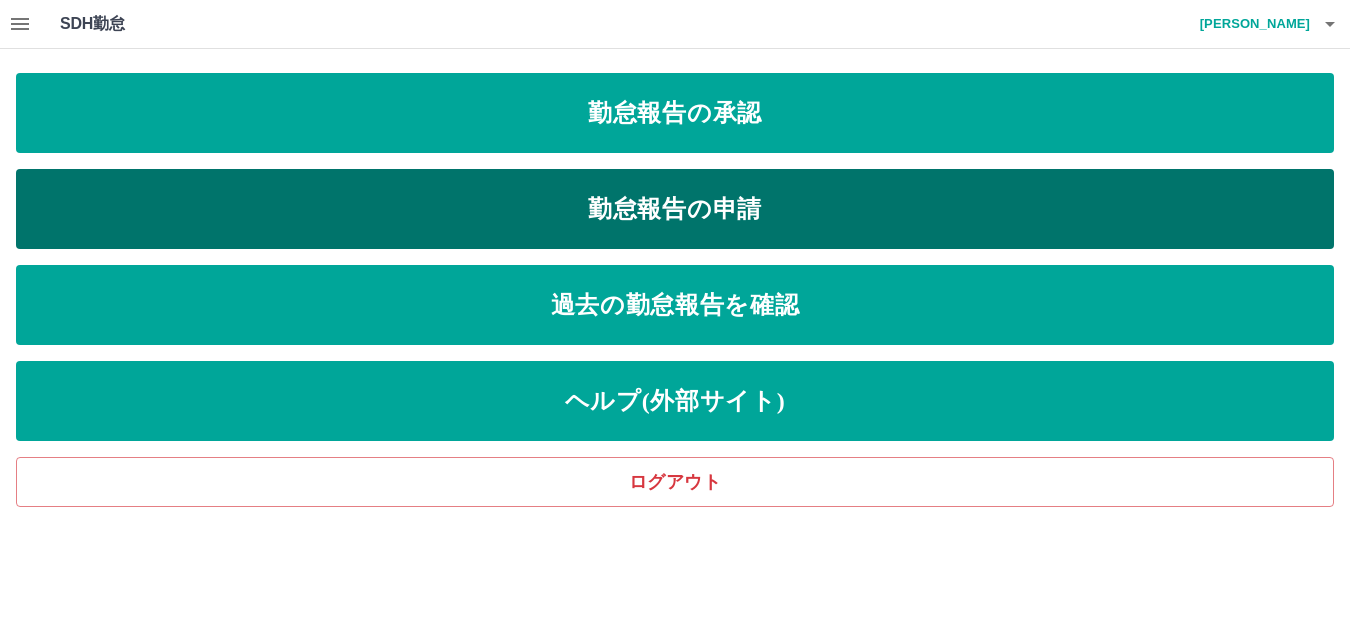 click on "勤怠報告の申請" at bounding box center [675, 209] 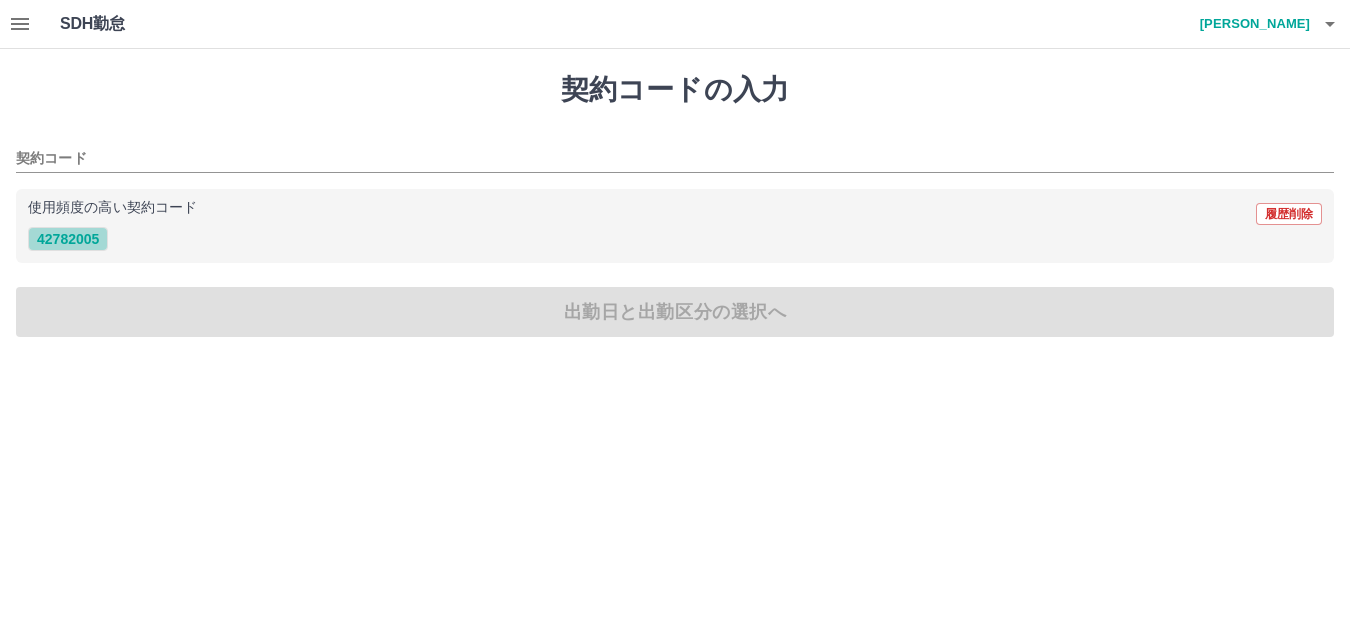 click on "42782005" at bounding box center [68, 239] 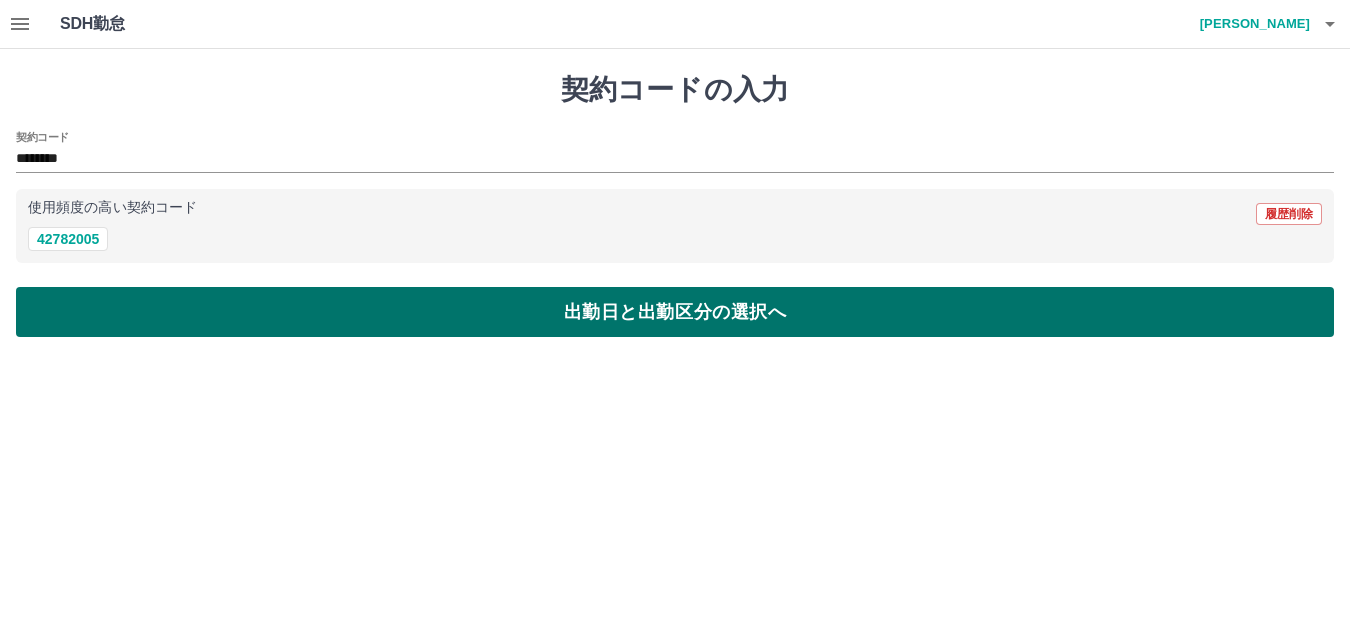 click on "出勤日と出勤区分の選択へ" at bounding box center [675, 312] 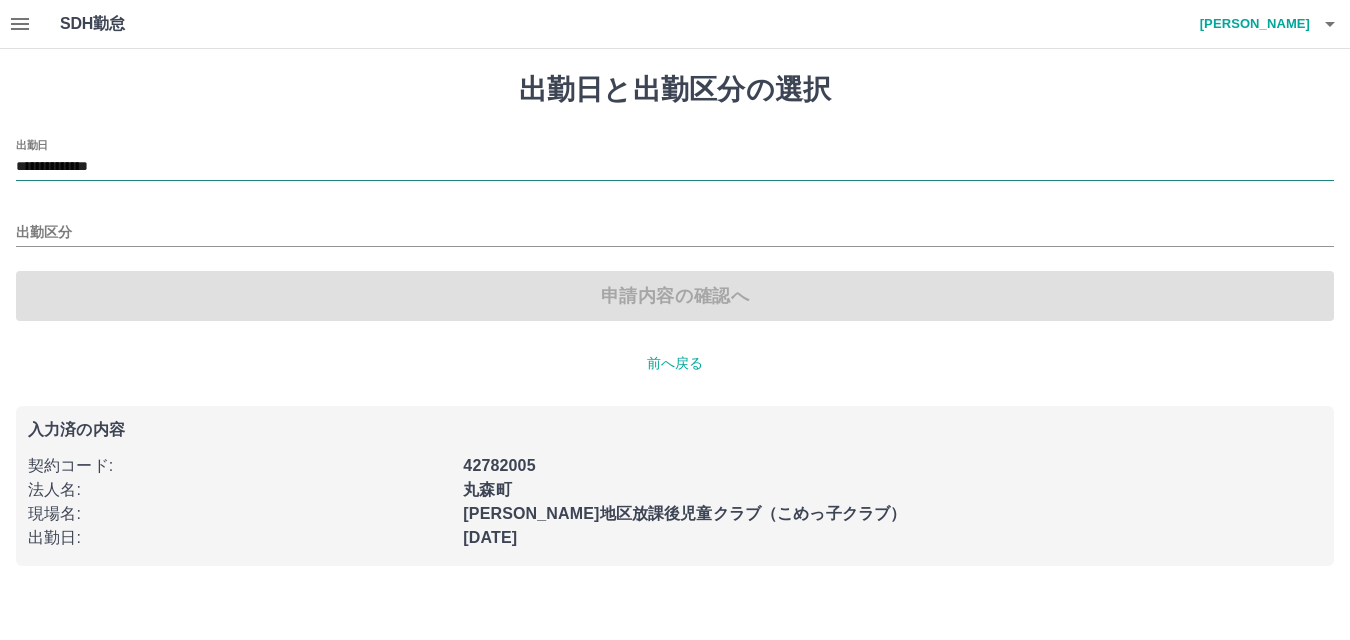 click on "**********" at bounding box center [675, 167] 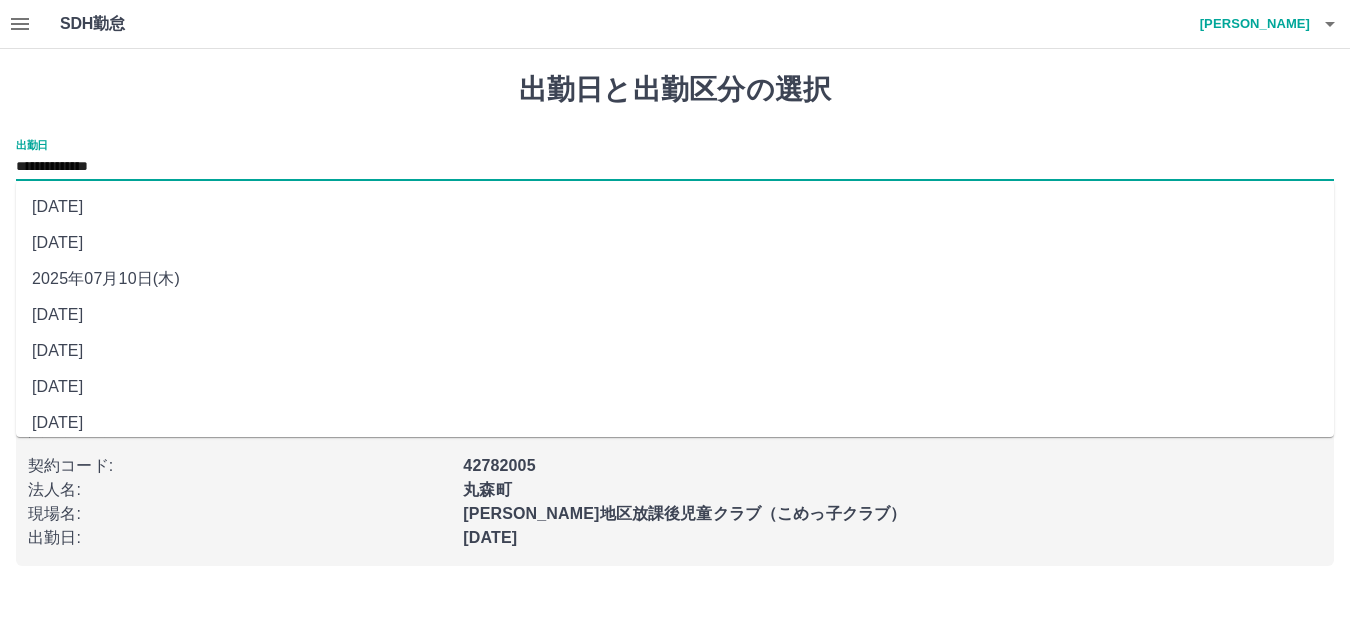 click on "2025年07月10日(木)" at bounding box center [675, 279] 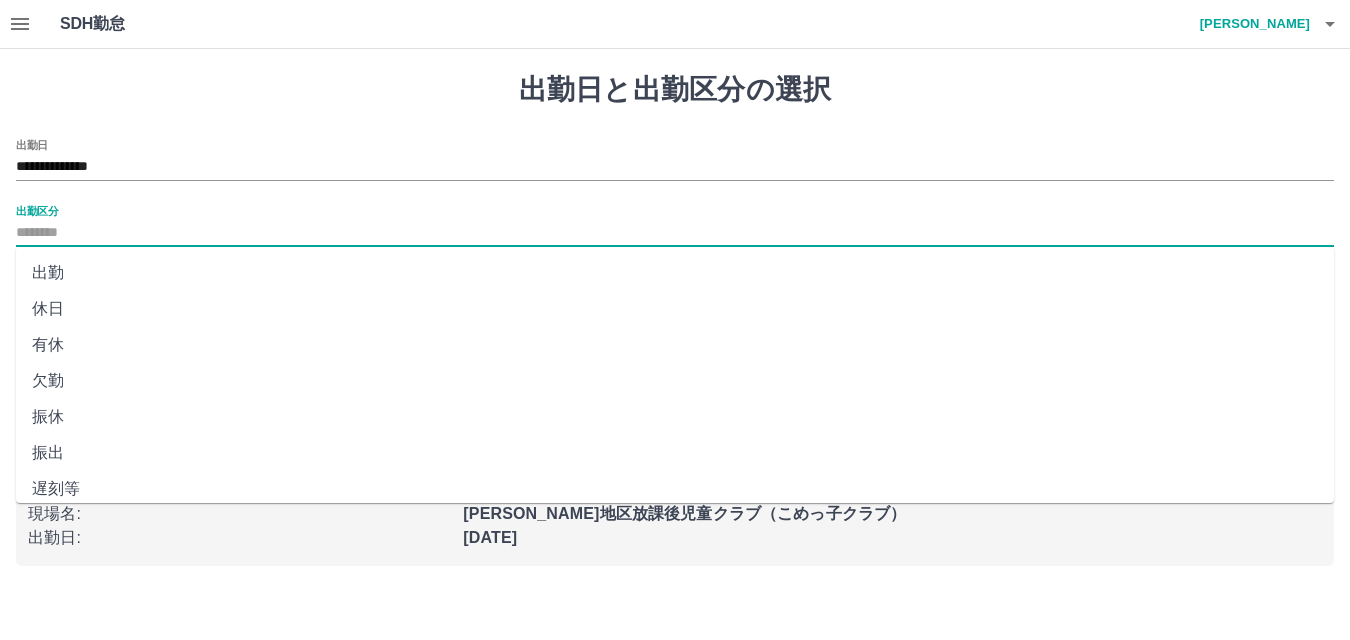 click on "出勤区分" at bounding box center [675, 233] 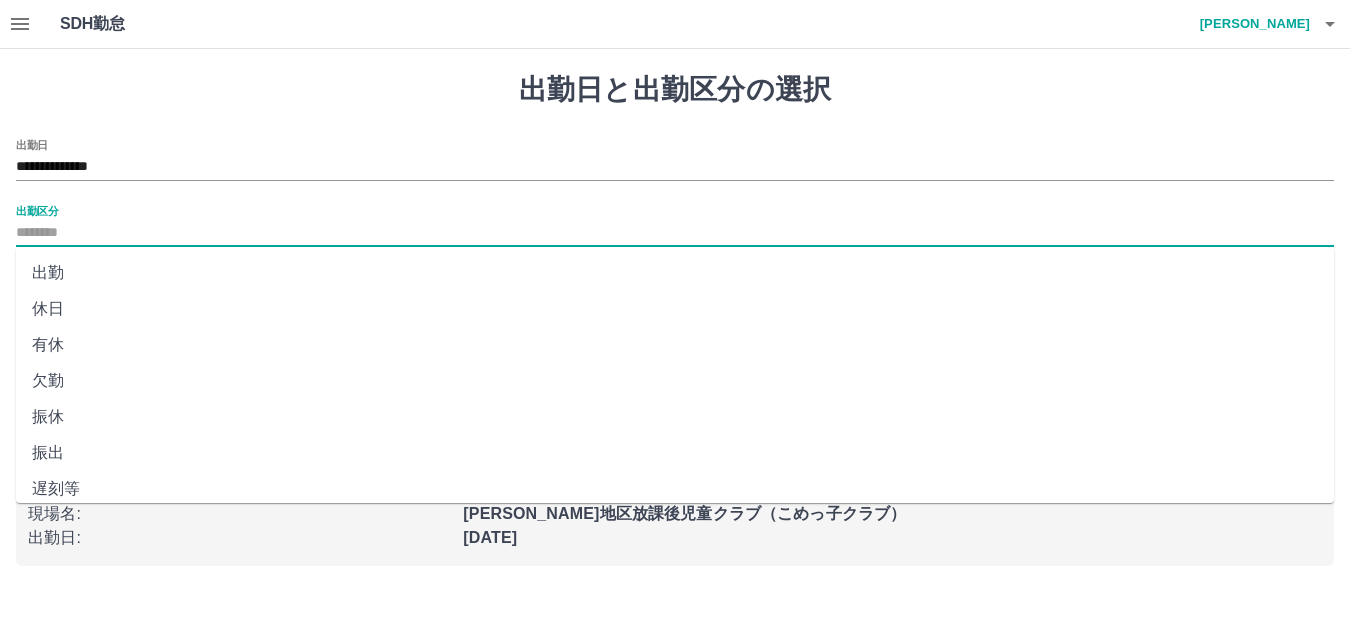click on "出勤" at bounding box center [675, 273] 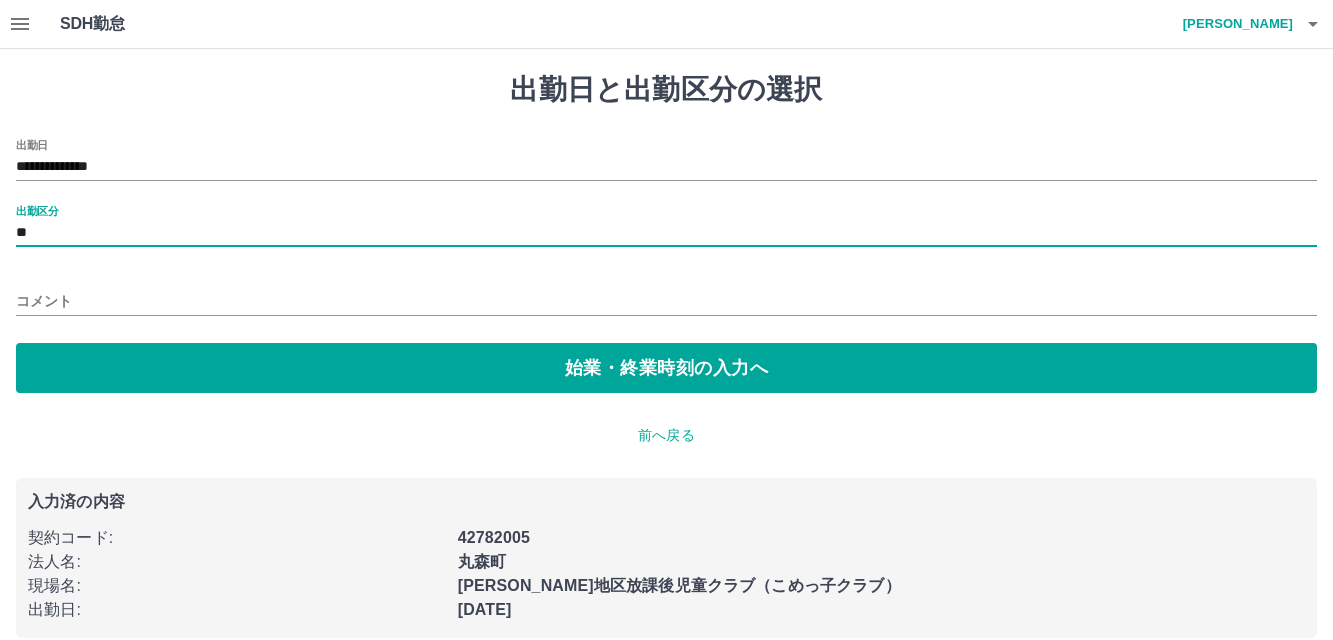 click on "コメント" at bounding box center (666, 301) 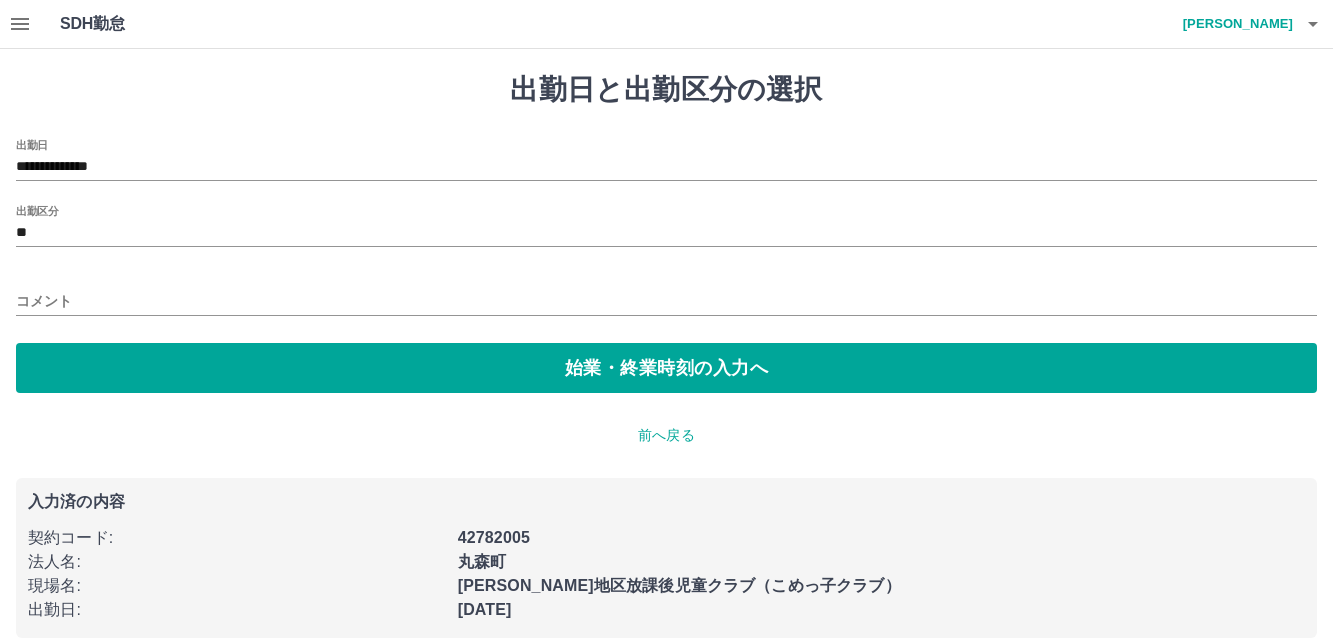 click on "コメント" at bounding box center (666, 295) 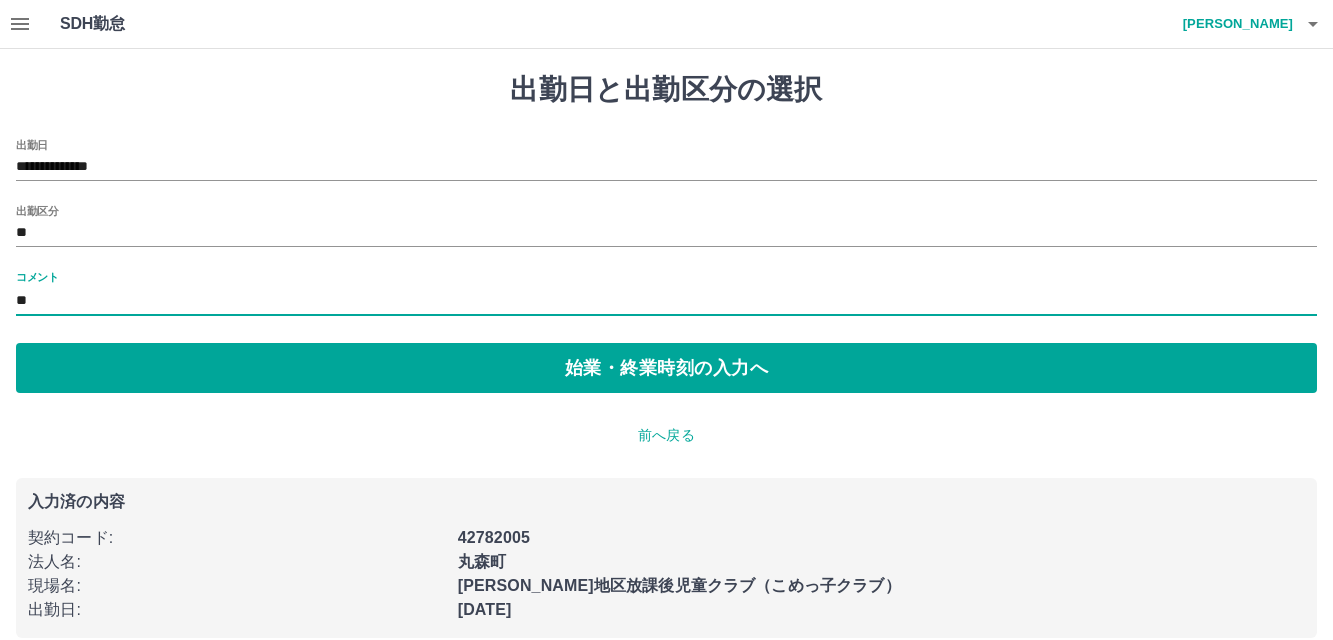 type on "*" 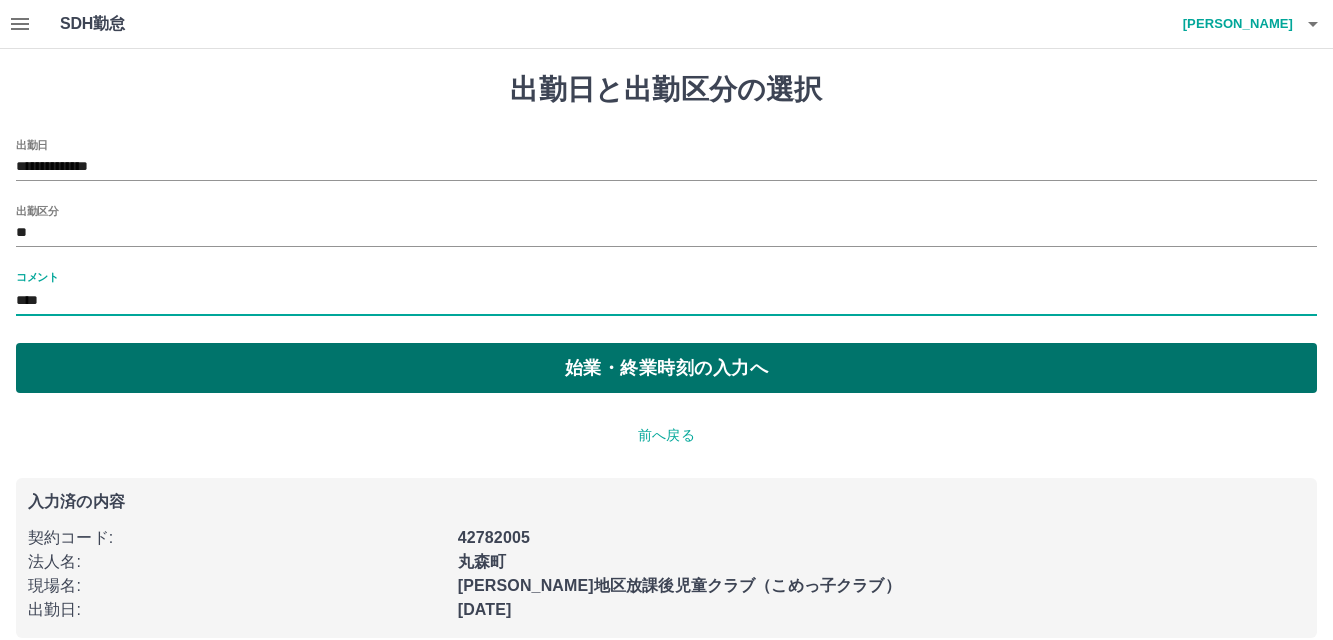 type on "****" 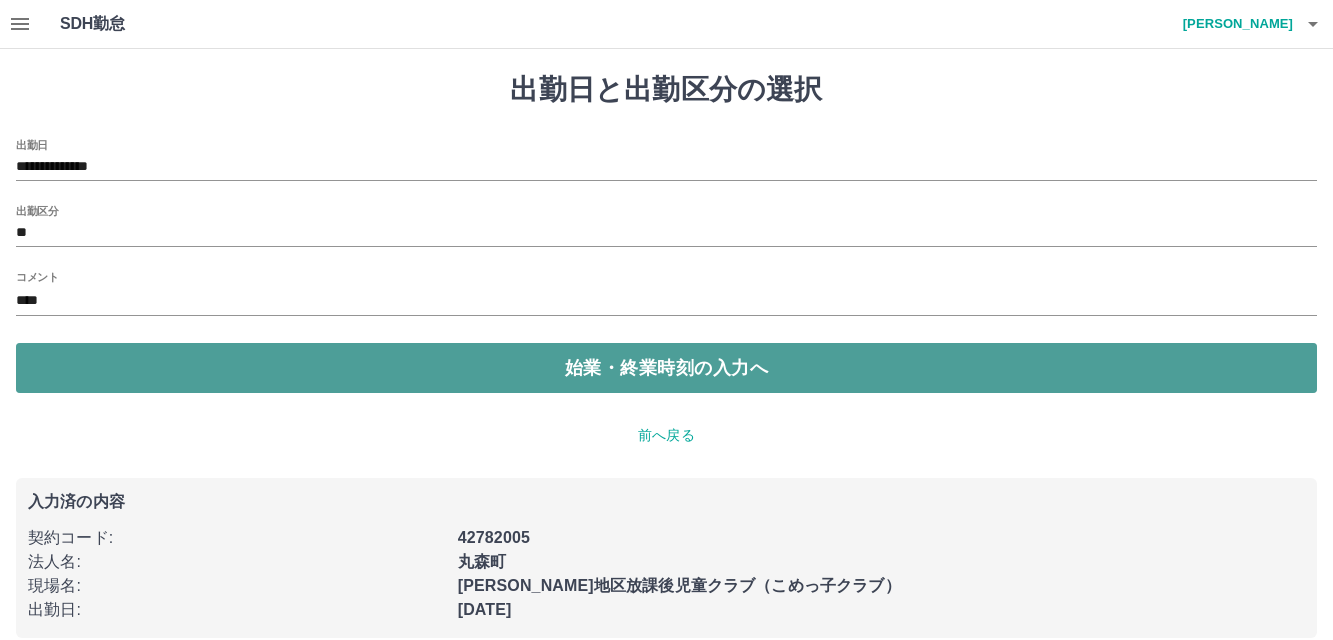 click on "始業・終業時刻の入力へ" at bounding box center (666, 368) 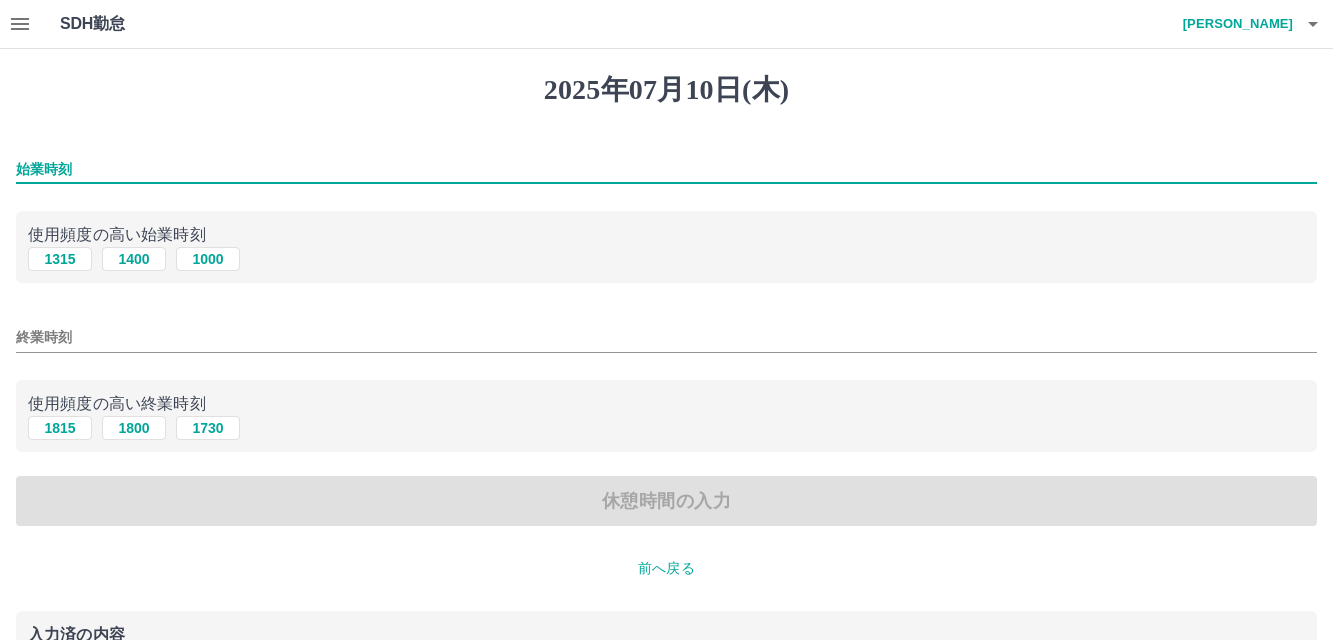 click on "始業時刻" at bounding box center (666, 169) 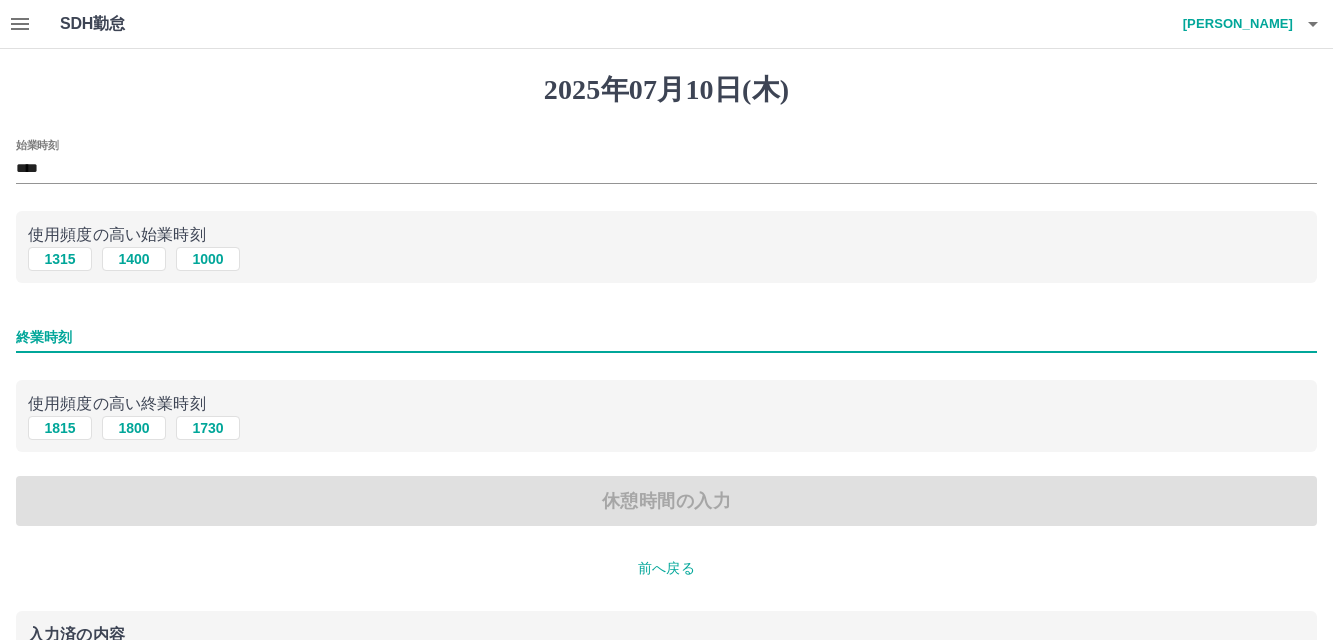 click on "終業時刻" at bounding box center [666, 337] 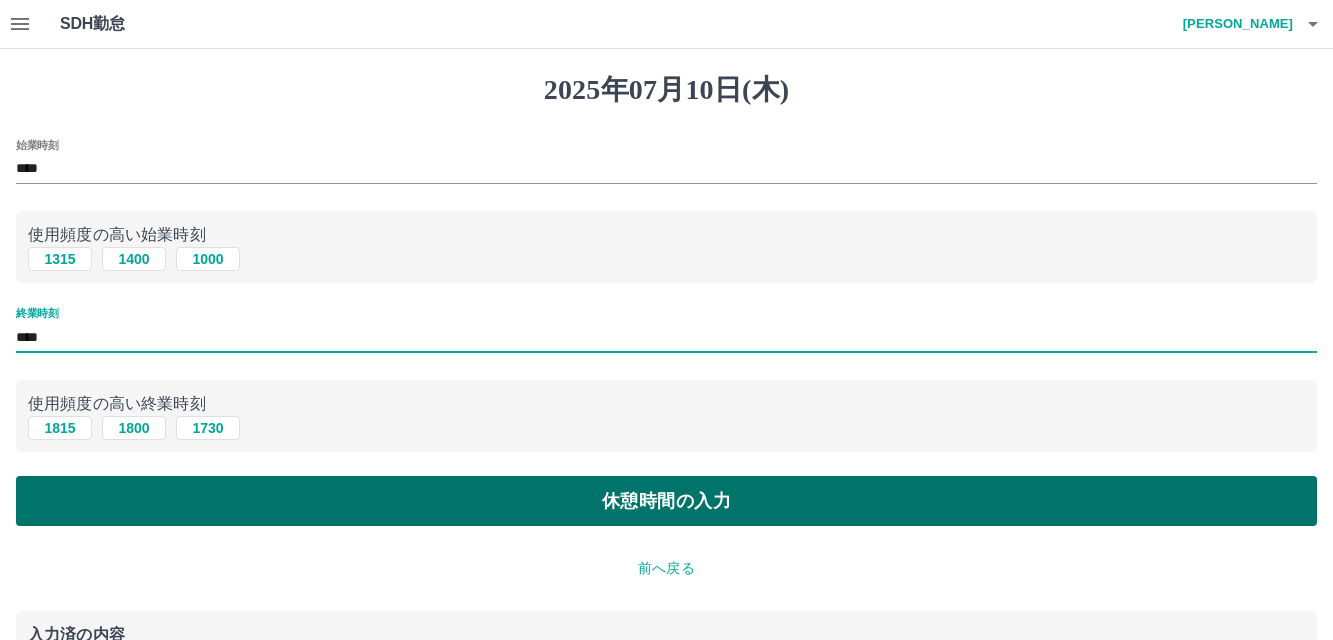 click on "休憩時間の入力" at bounding box center (666, 501) 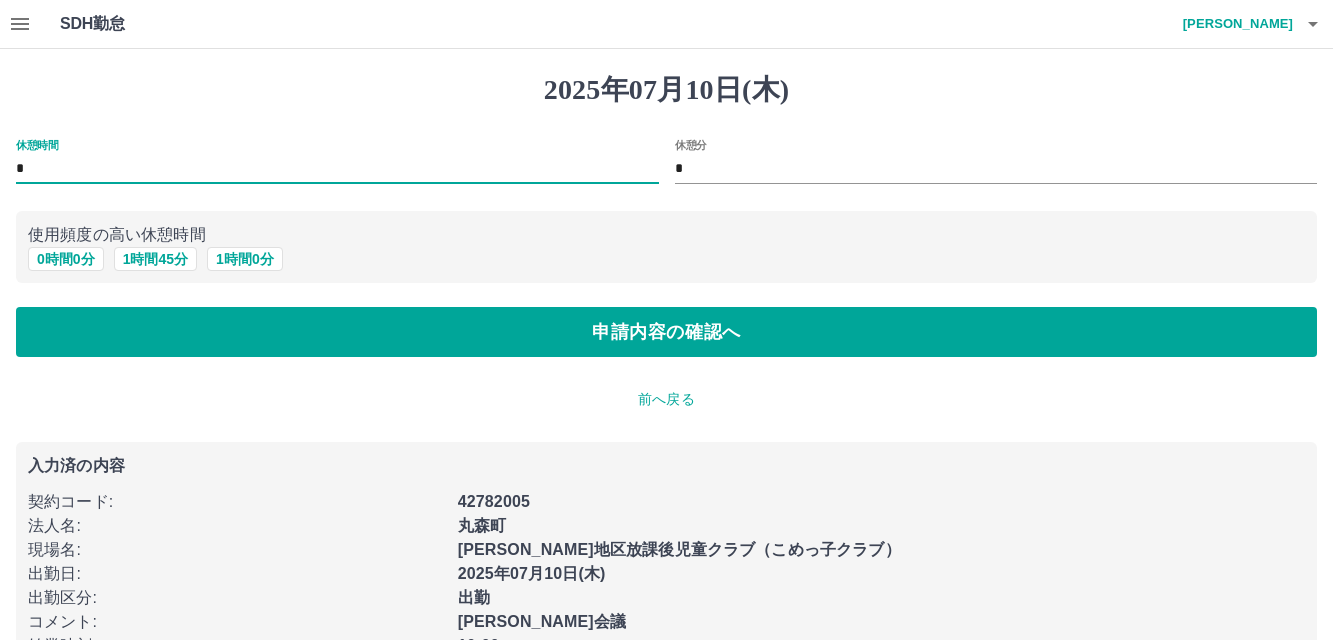 click on "*" at bounding box center (337, 169) 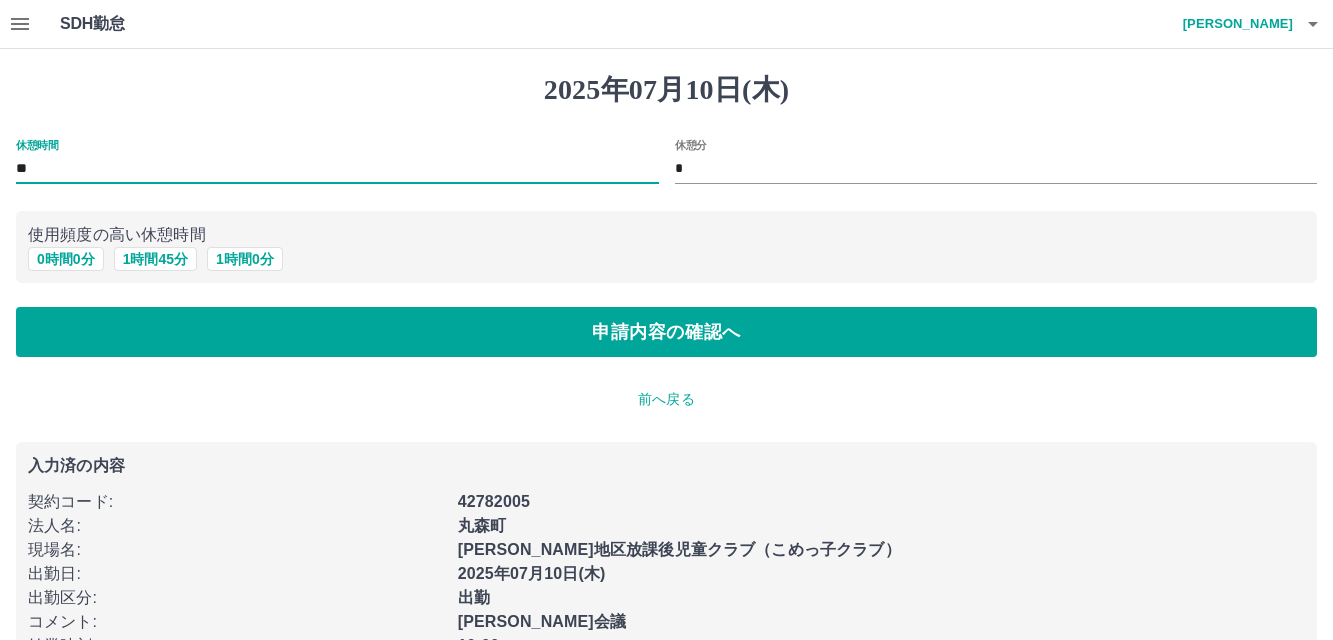 type on "*" 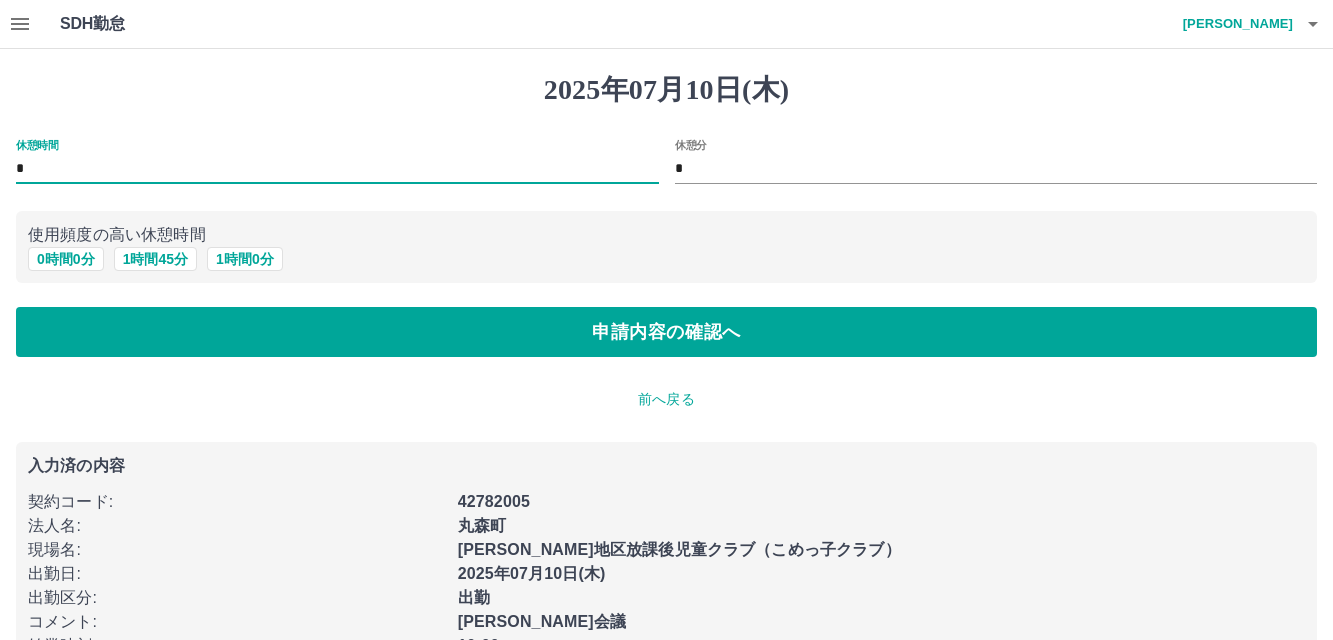 type on "*" 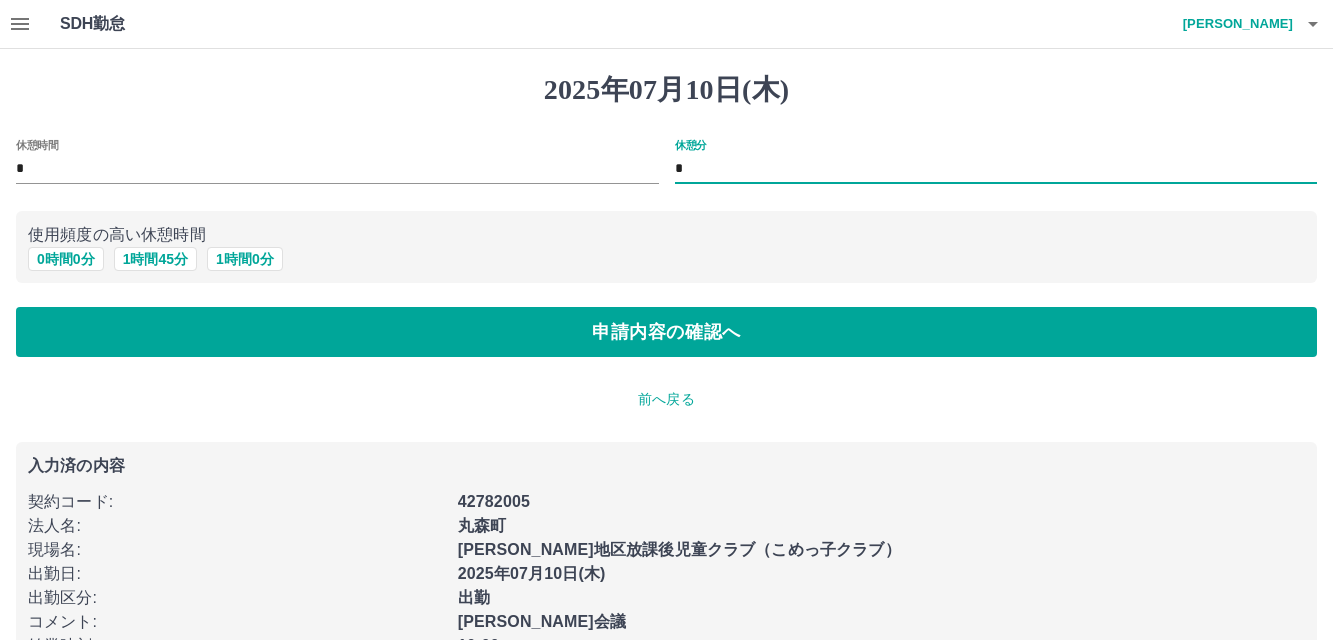 click on "*" at bounding box center [996, 169] 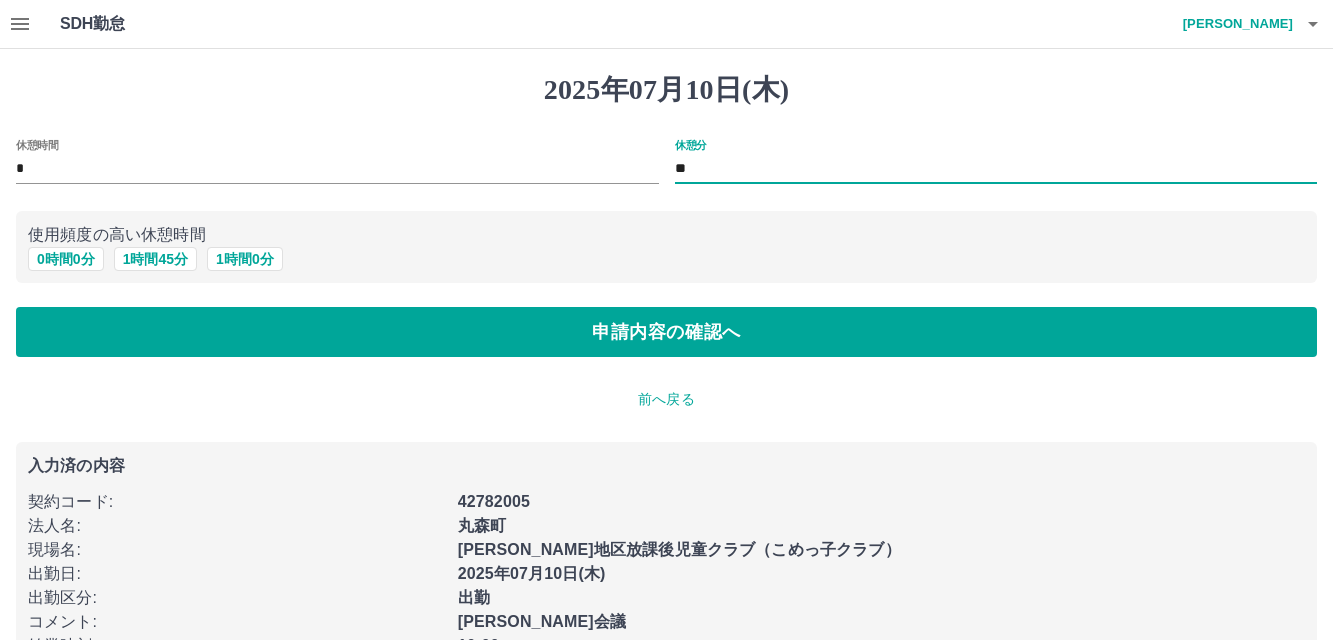 type on "*" 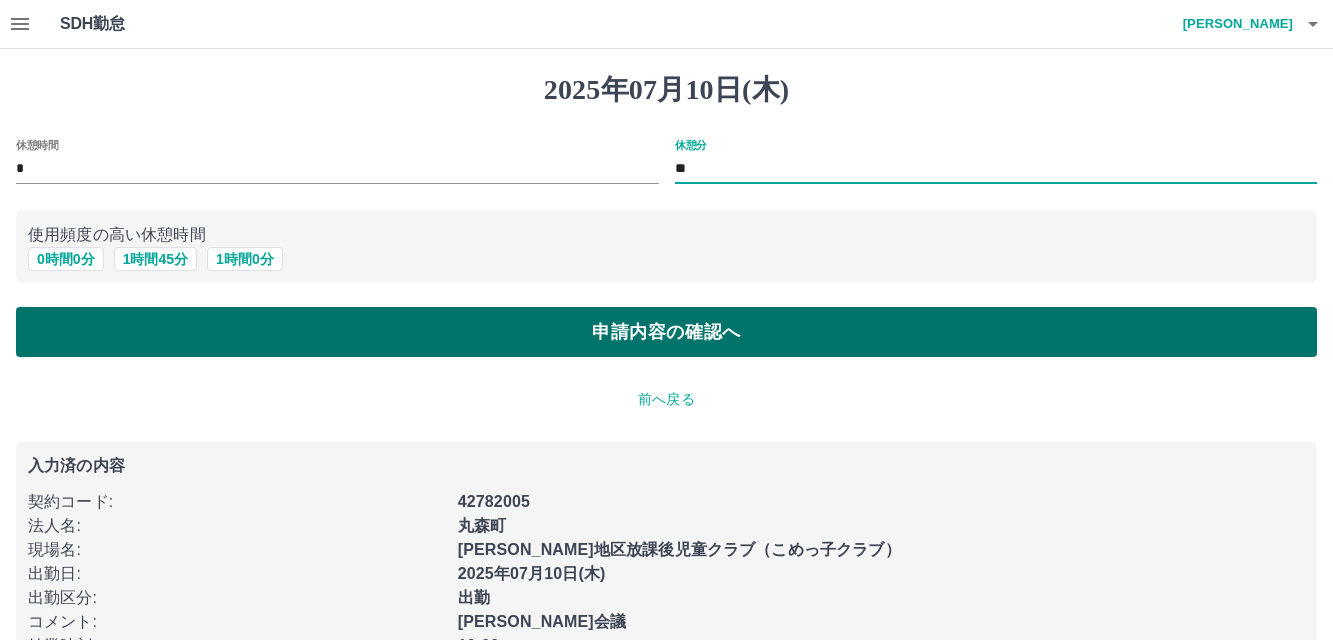 type on "**" 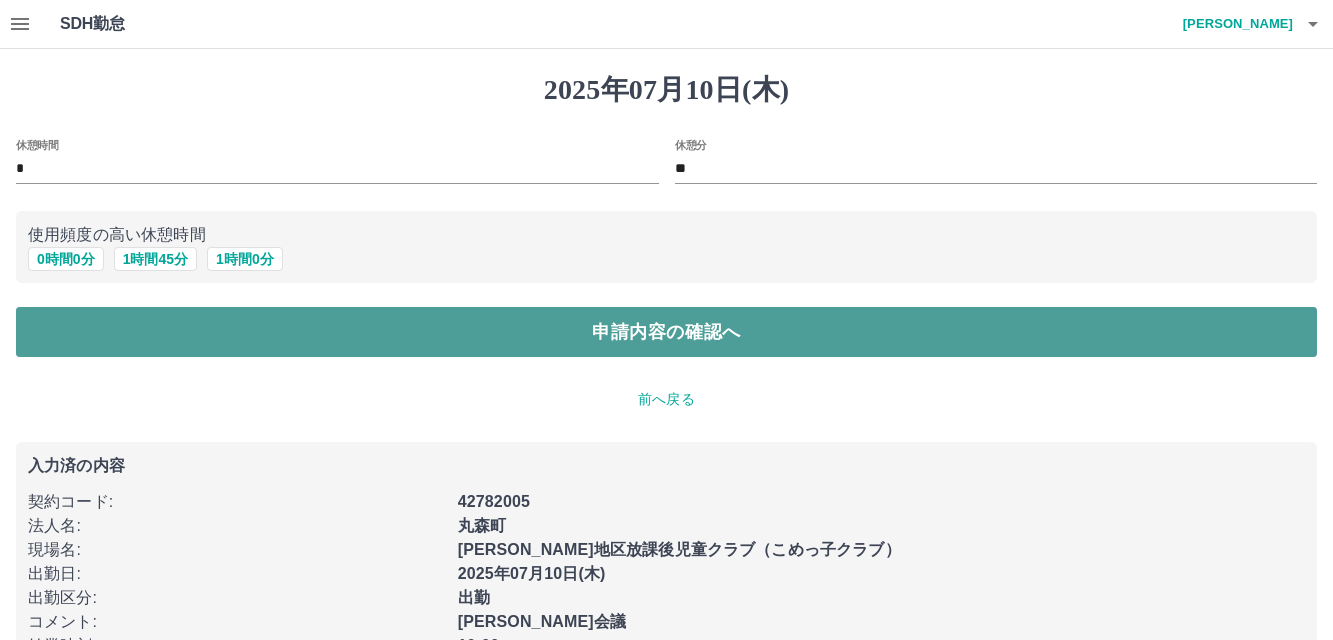 click on "申請内容の確認へ" at bounding box center (666, 332) 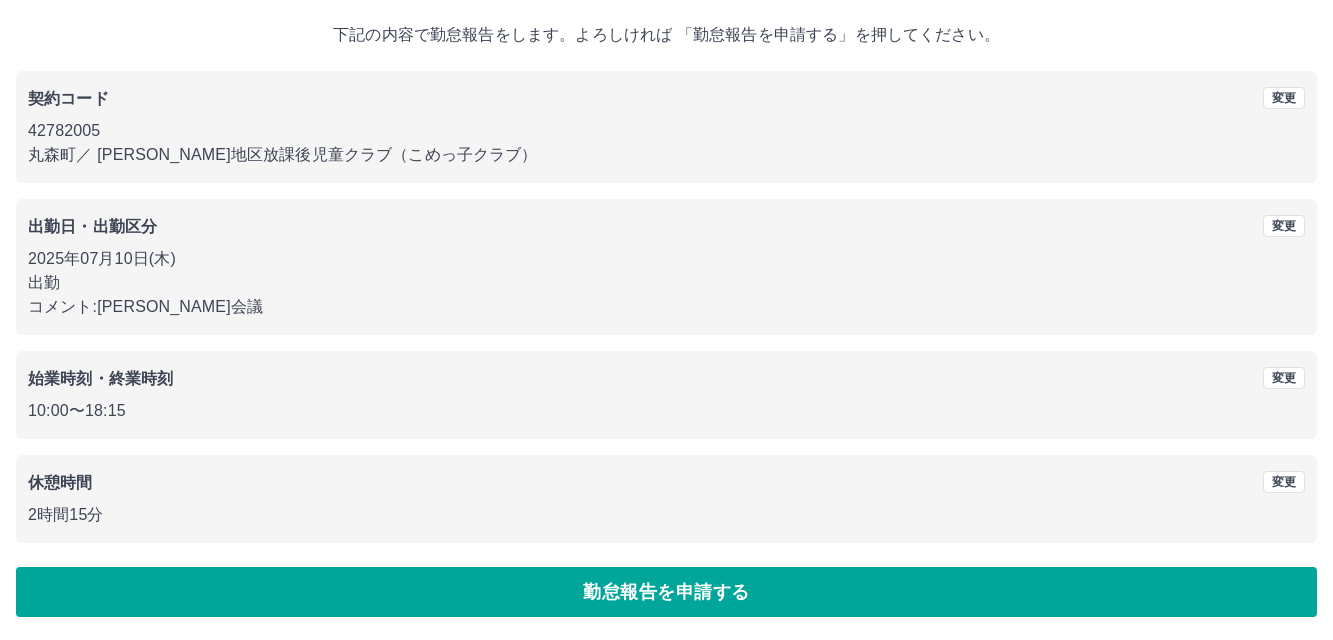 scroll, scrollTop: 109, scrollLeft: 0, axis: vertical 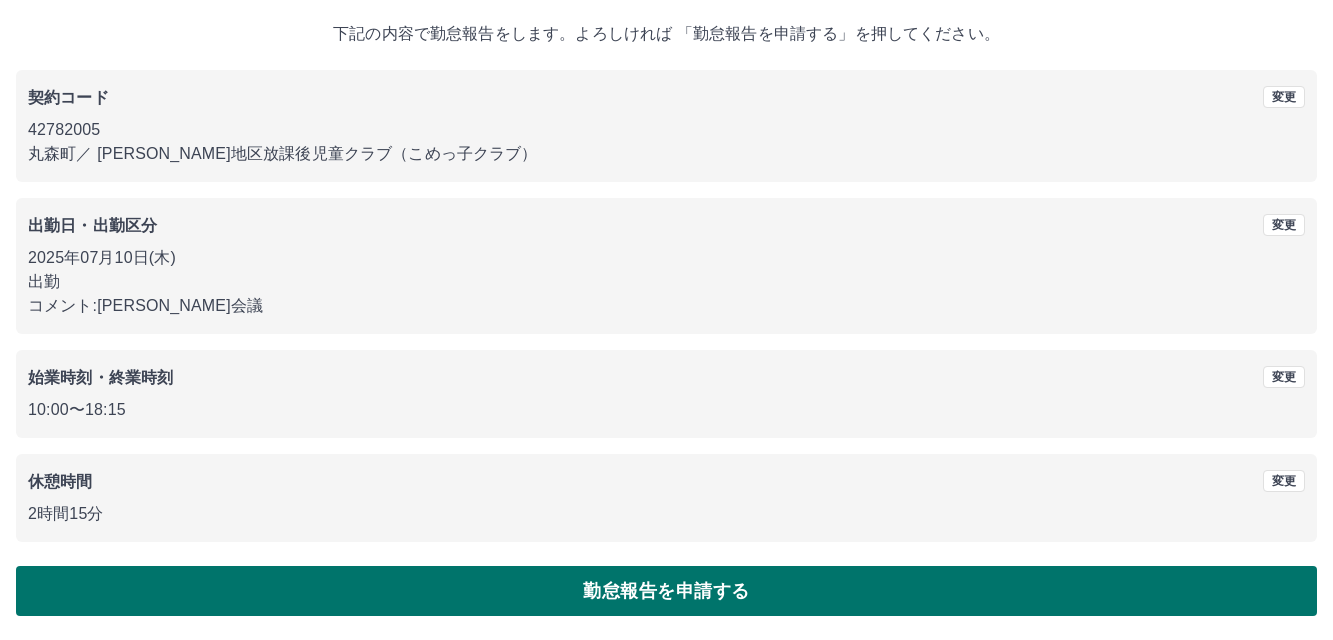 click on "勤怠報告を申請する" at bounding box center [666, 591] 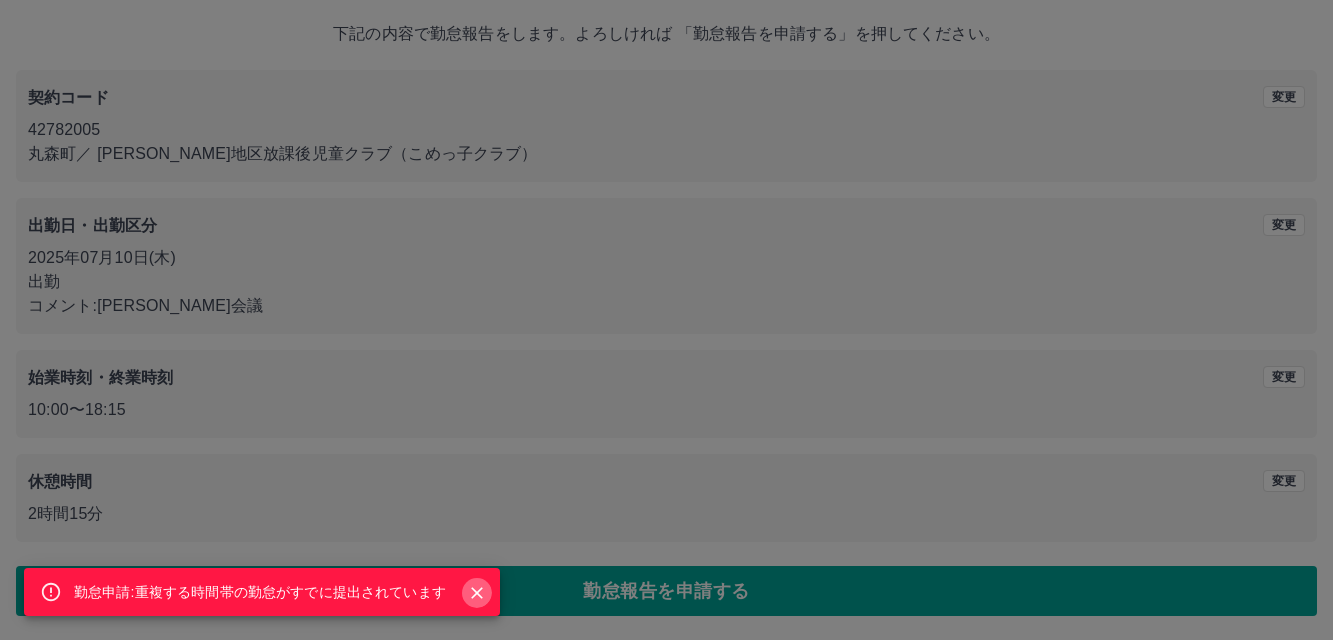 click 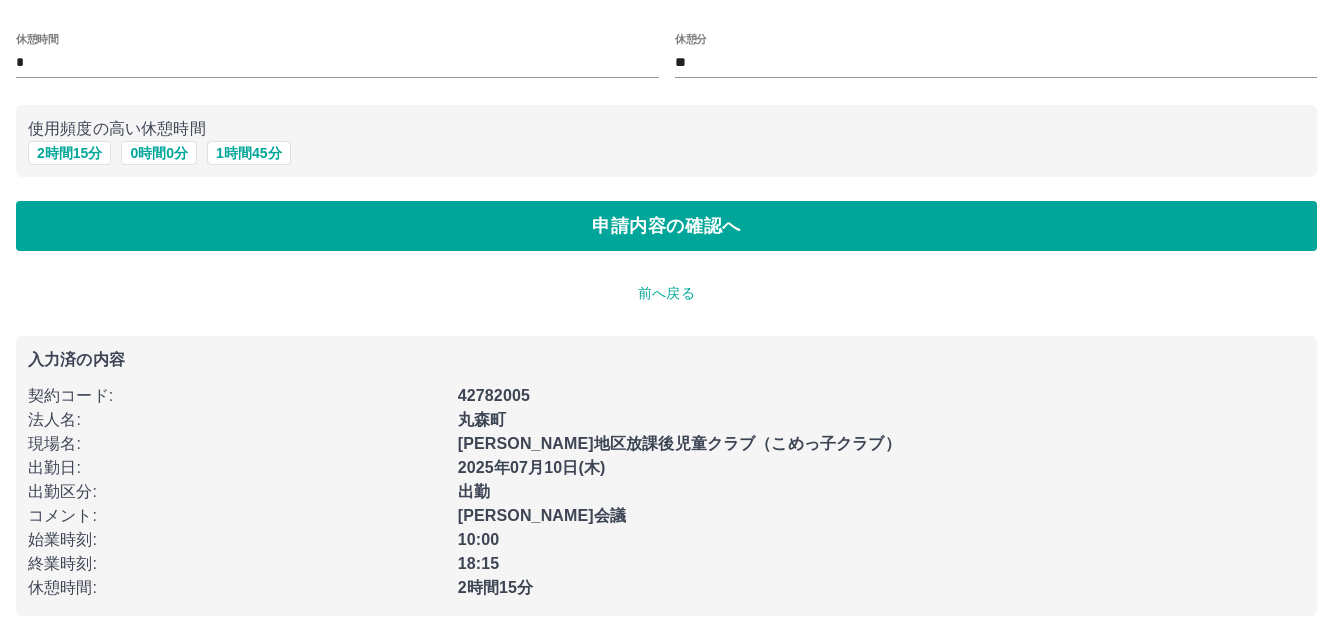 scroll, scrollTop: 0, scrollLeft: 0, axis: both 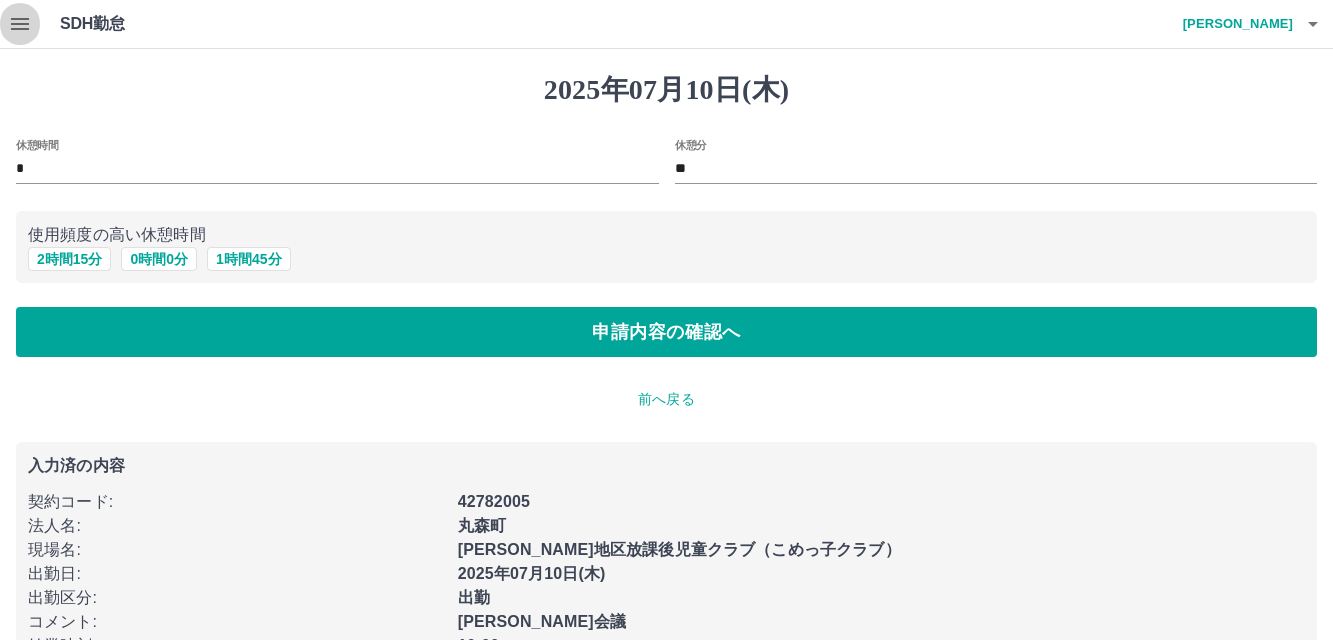click 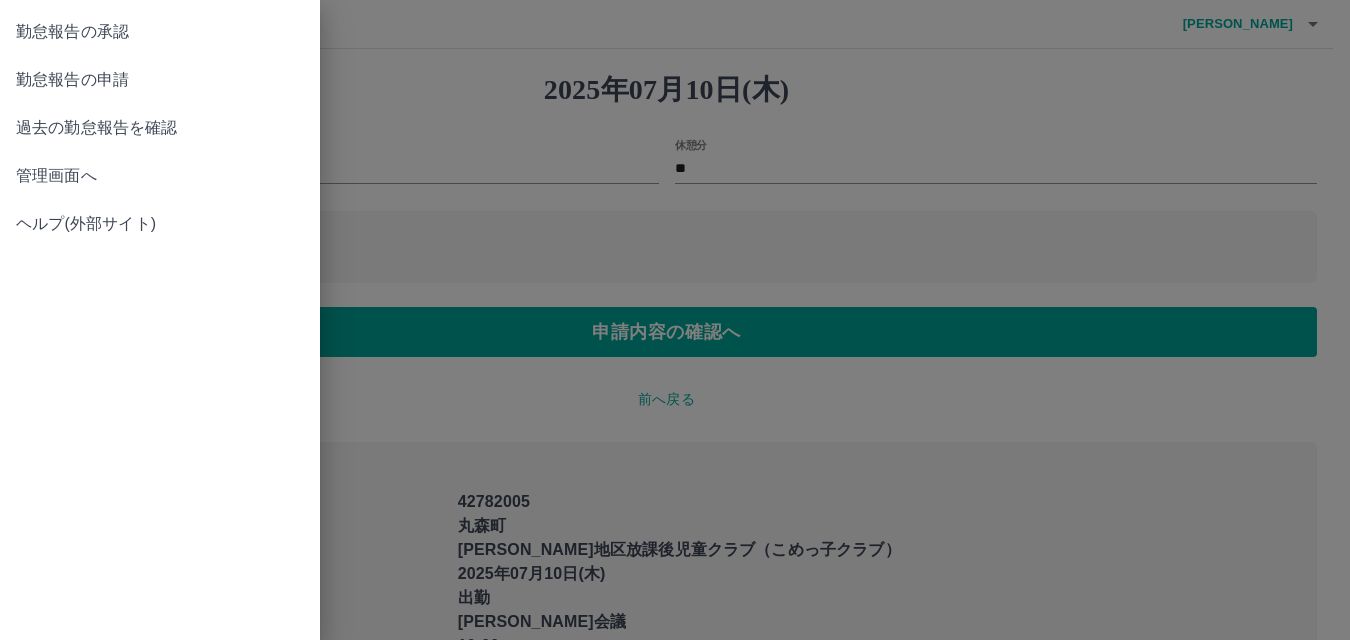 click on "勤怠報告の承認" at bounding box center (160, 32) 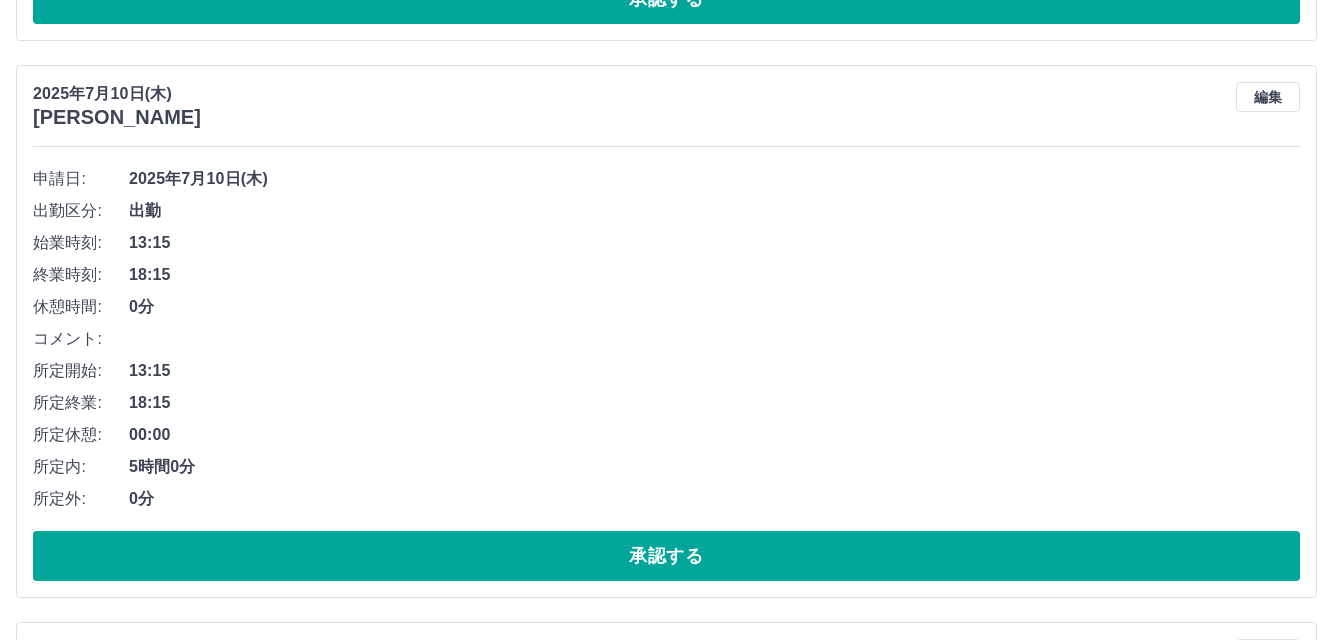scroll, scrollTop: 1000, scrollLeft: 0, axis: vertical 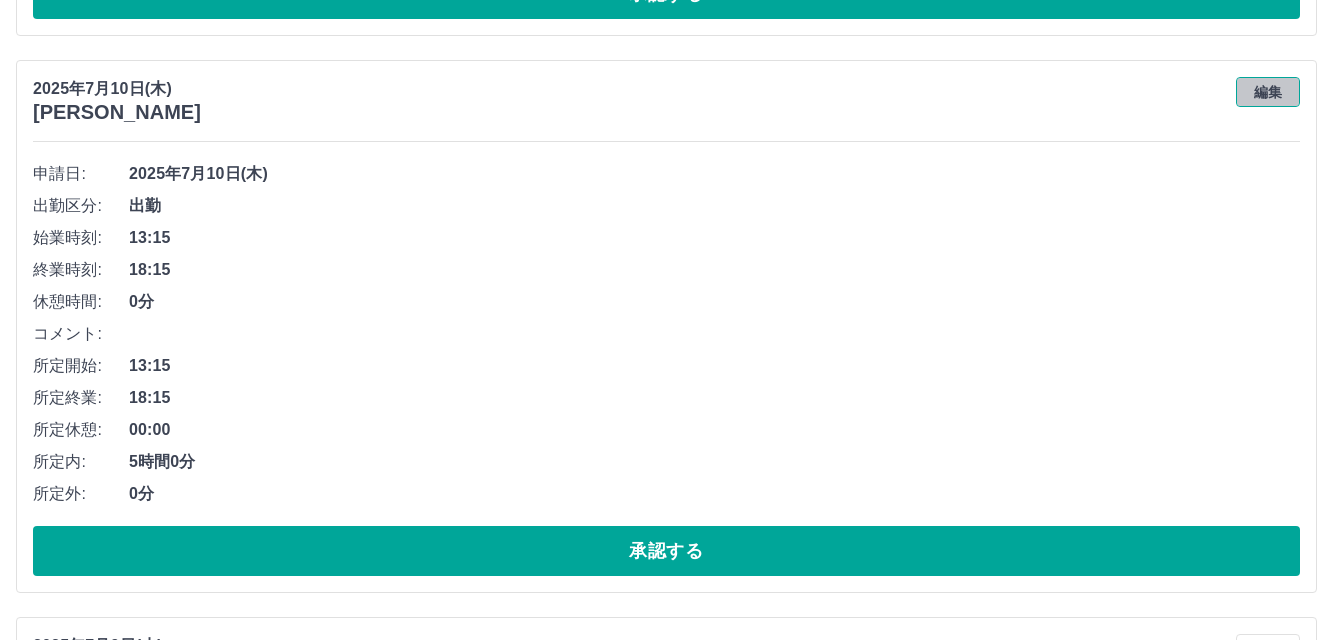 click on "編集" at bounding box center [1268, 92] 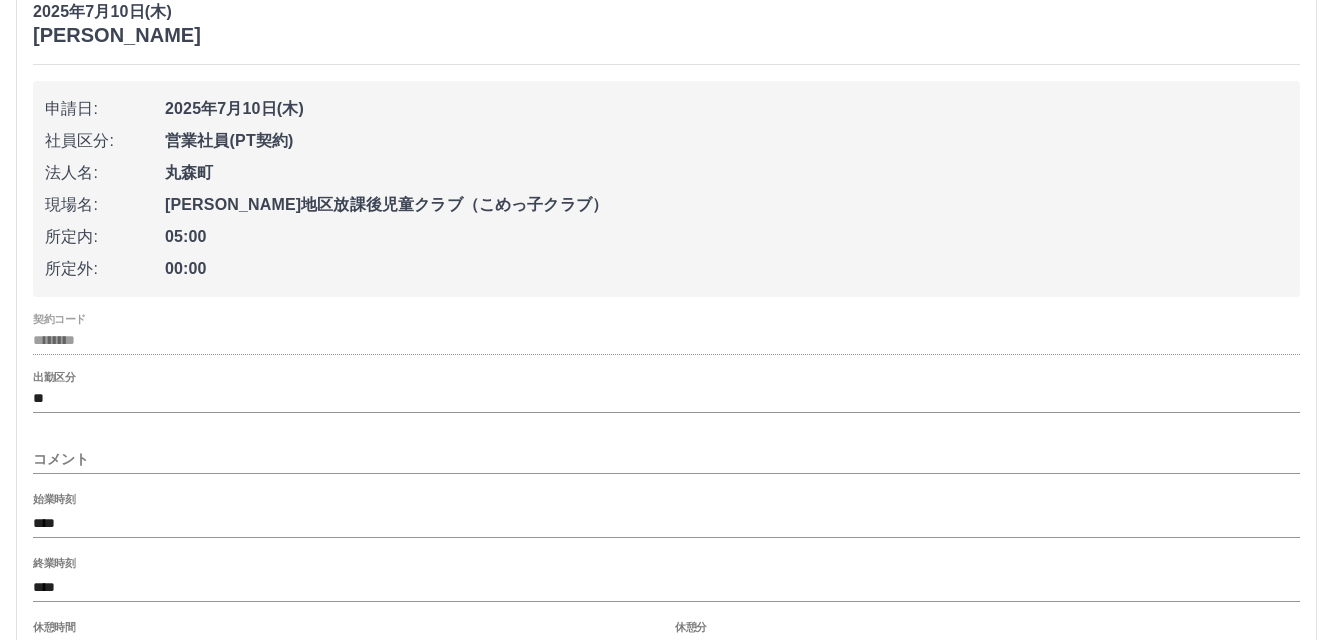 scroll, scrollTop: 1200, scrollLeft: 0, axis: vertical 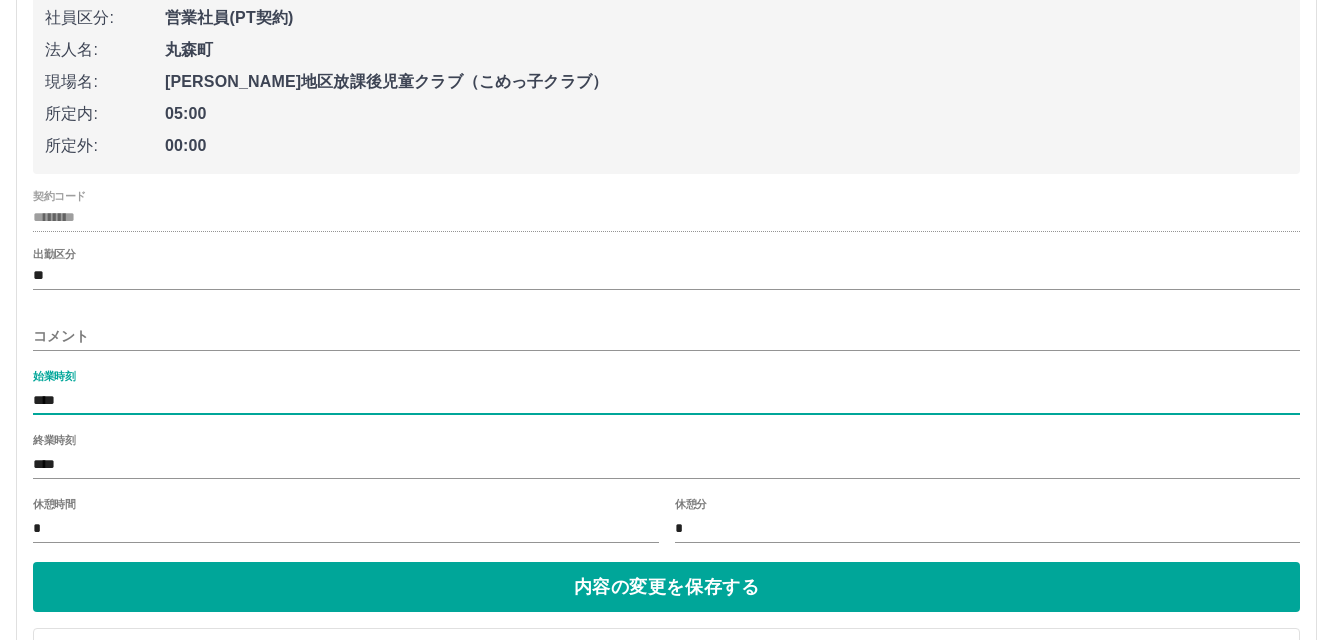 click on "****" at bounding box center [666, 400] 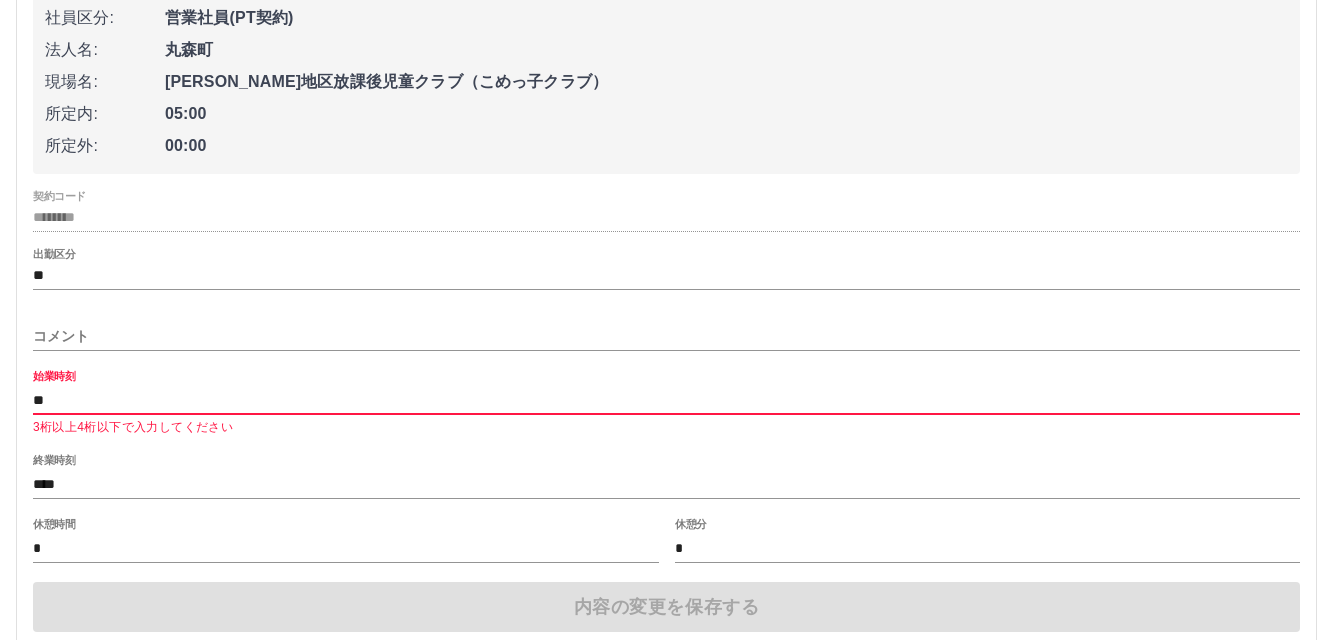 type on "*" 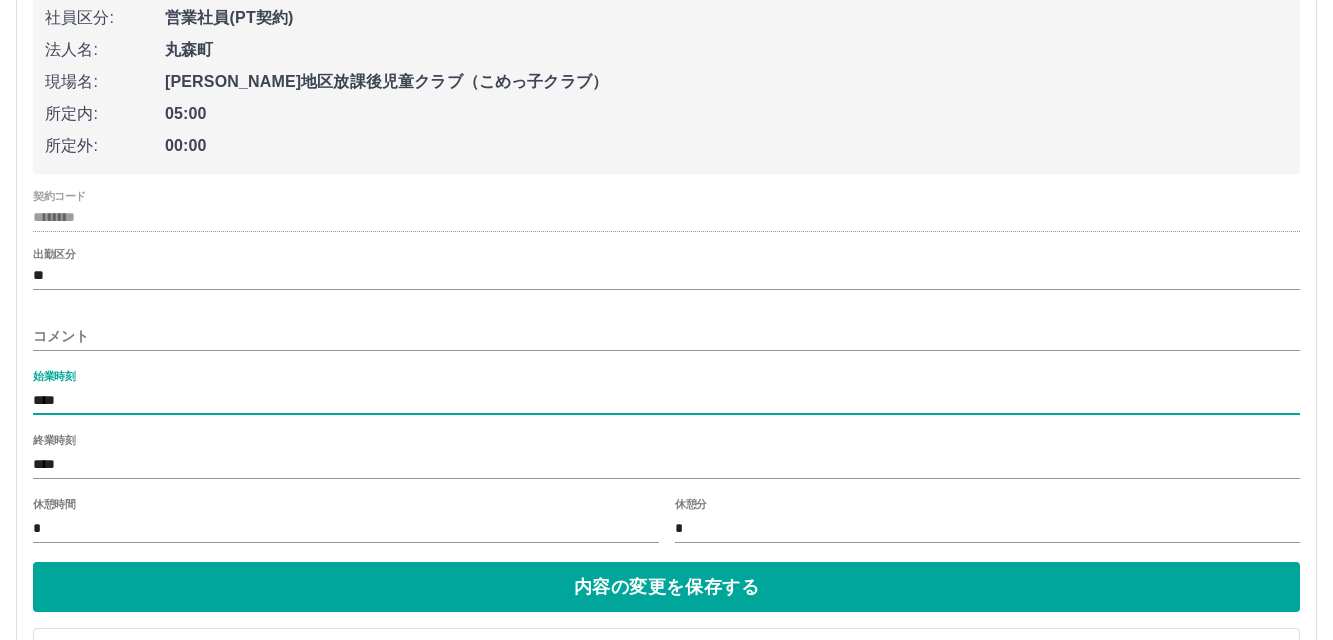 type on "****" 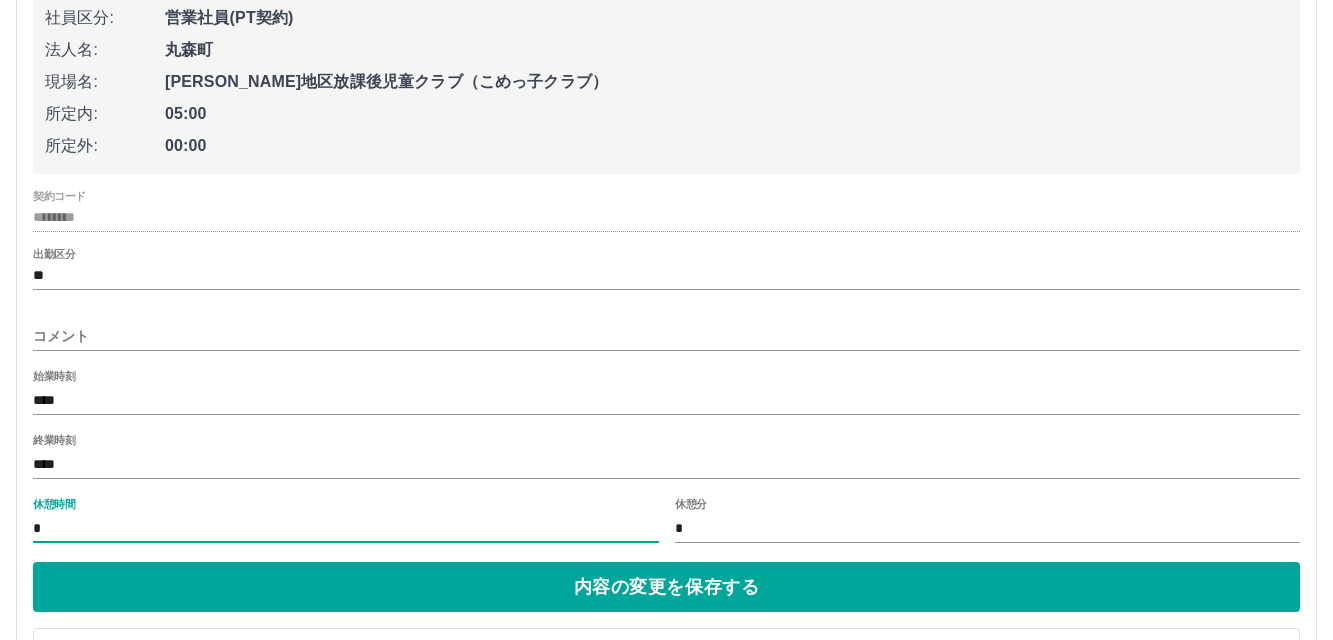 type on "*" 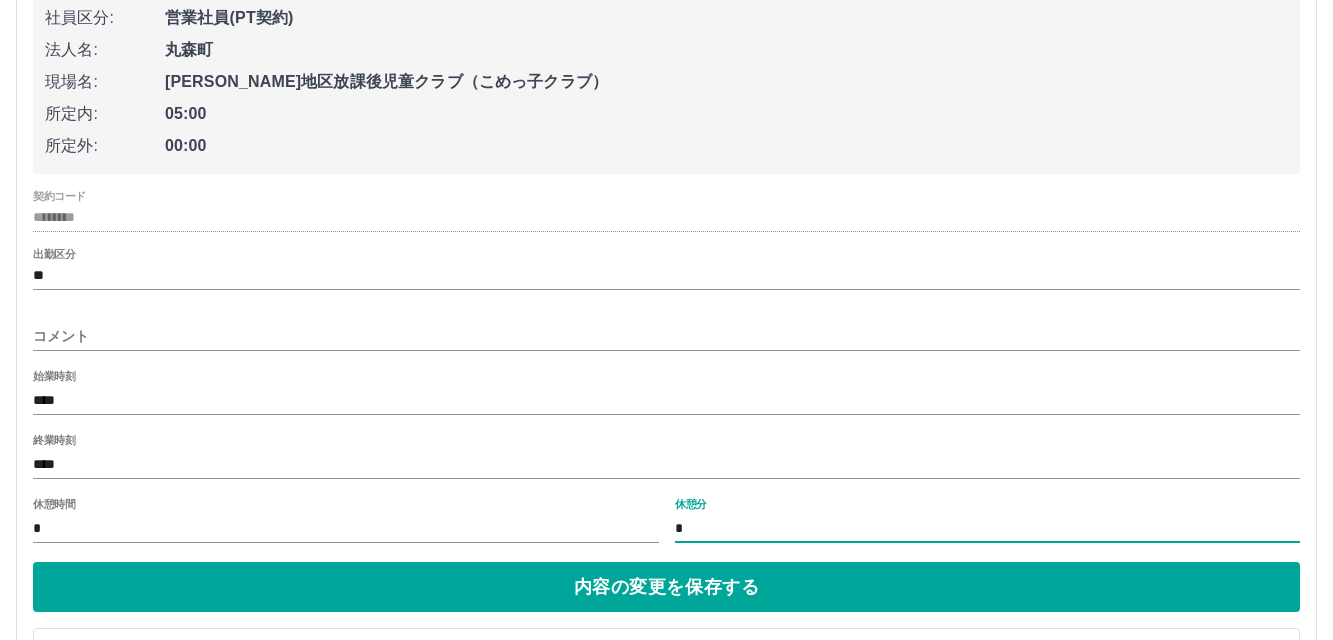 click on "*" at bounding box center (988, 528) 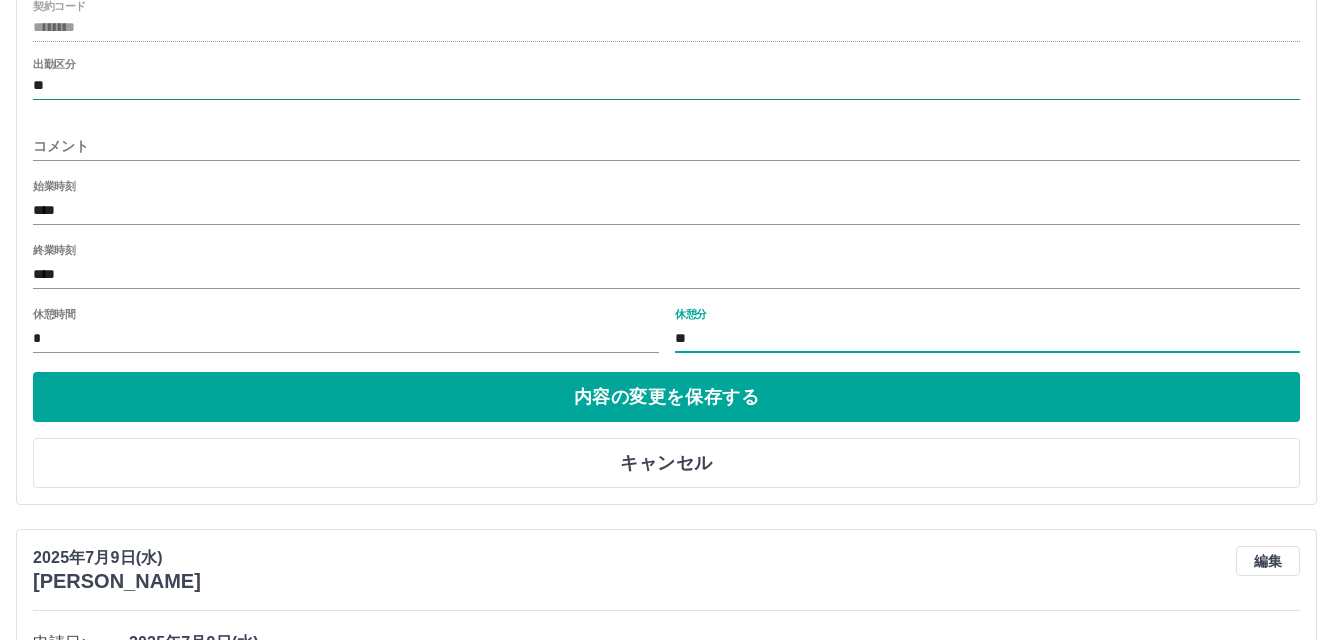 scroll, scrollTop: 1400, scrollLeft: 0, axis: vertical 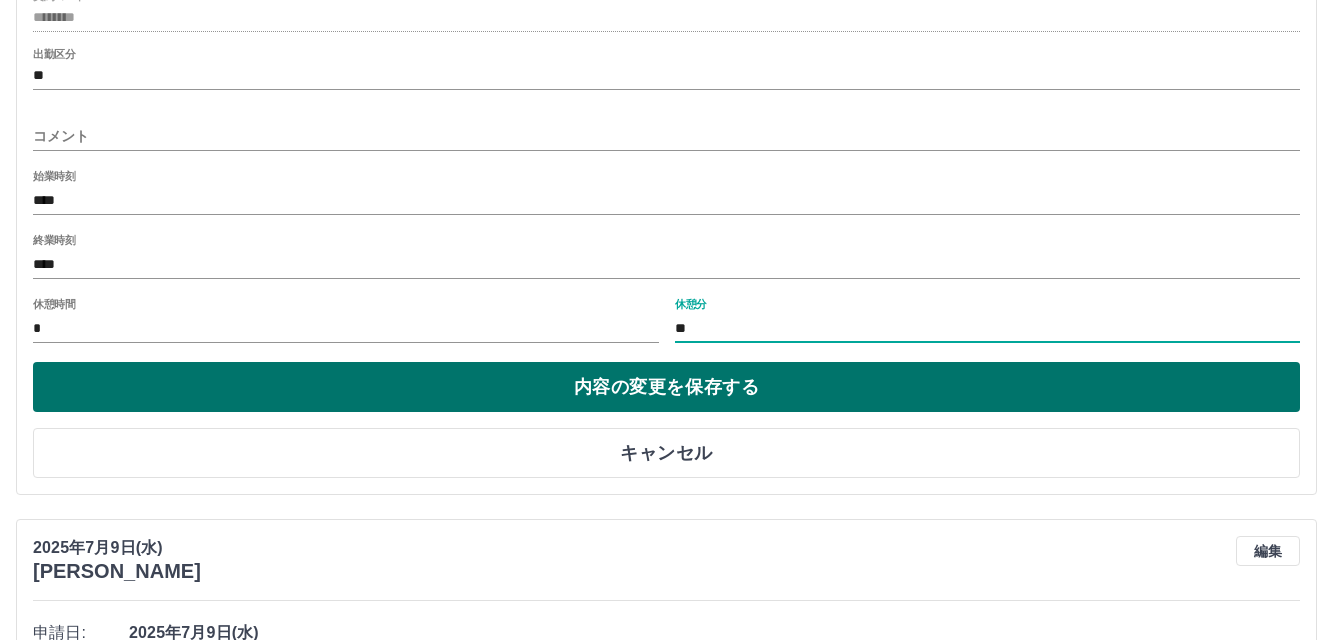 type on "**" 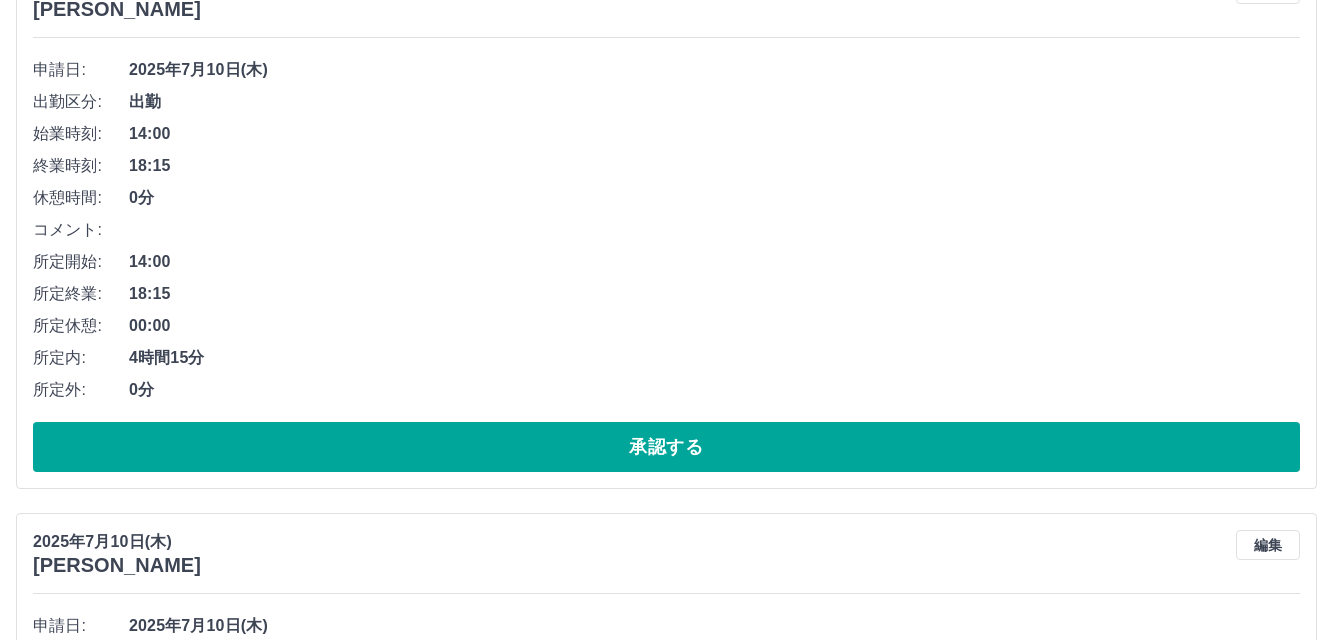 scroll, scrollTop: 300, scrollLeft: 0, axis: vertical 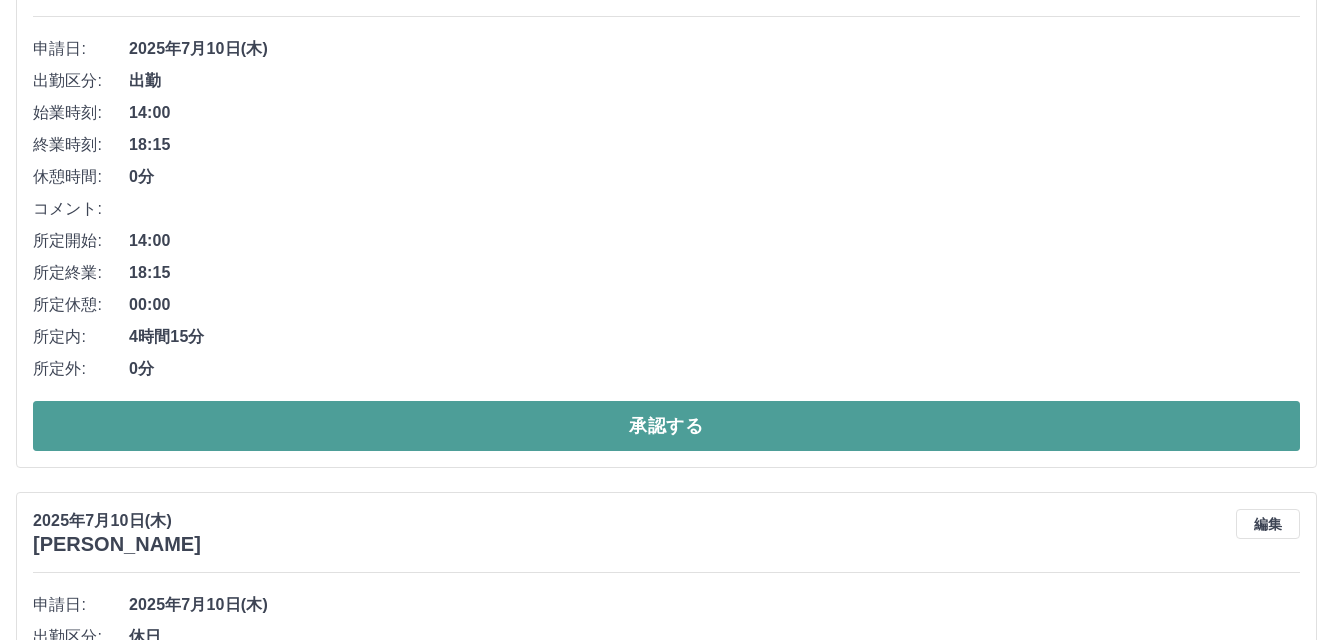 click on "承認する" at bounding box center (666, 426) 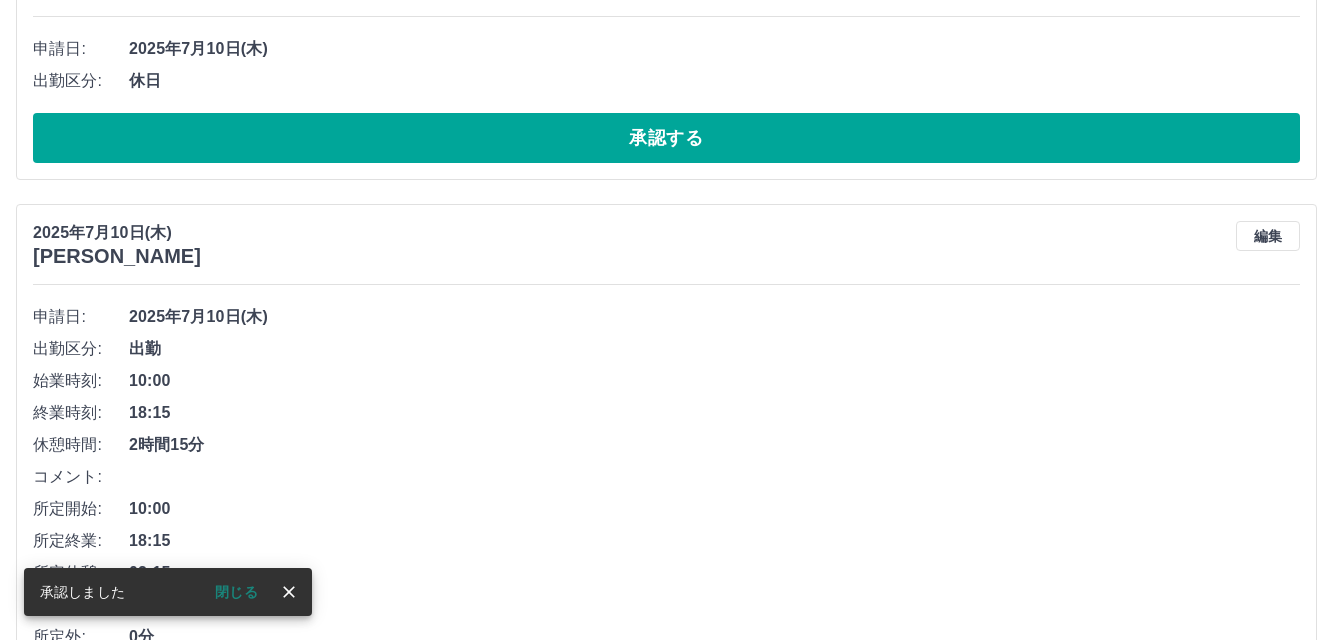 scroll, scrollTop: 0, scrollLeft: 0, axis: both 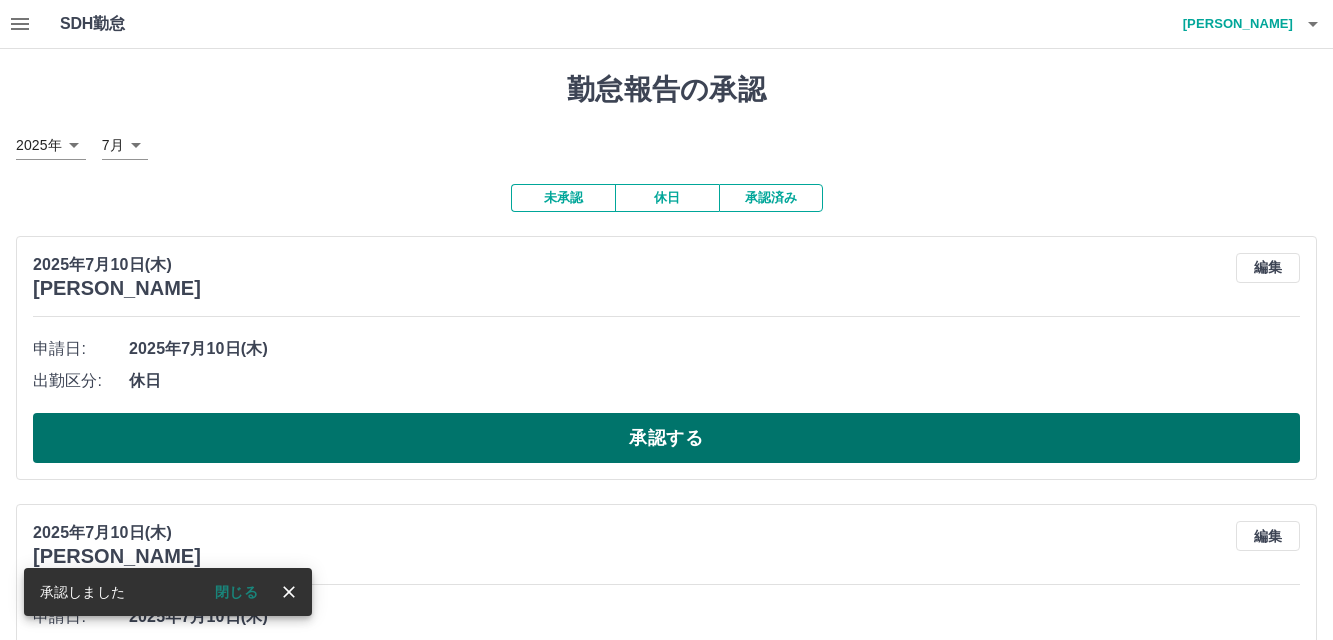 click on "承認する" at bounding box center (666, 438) 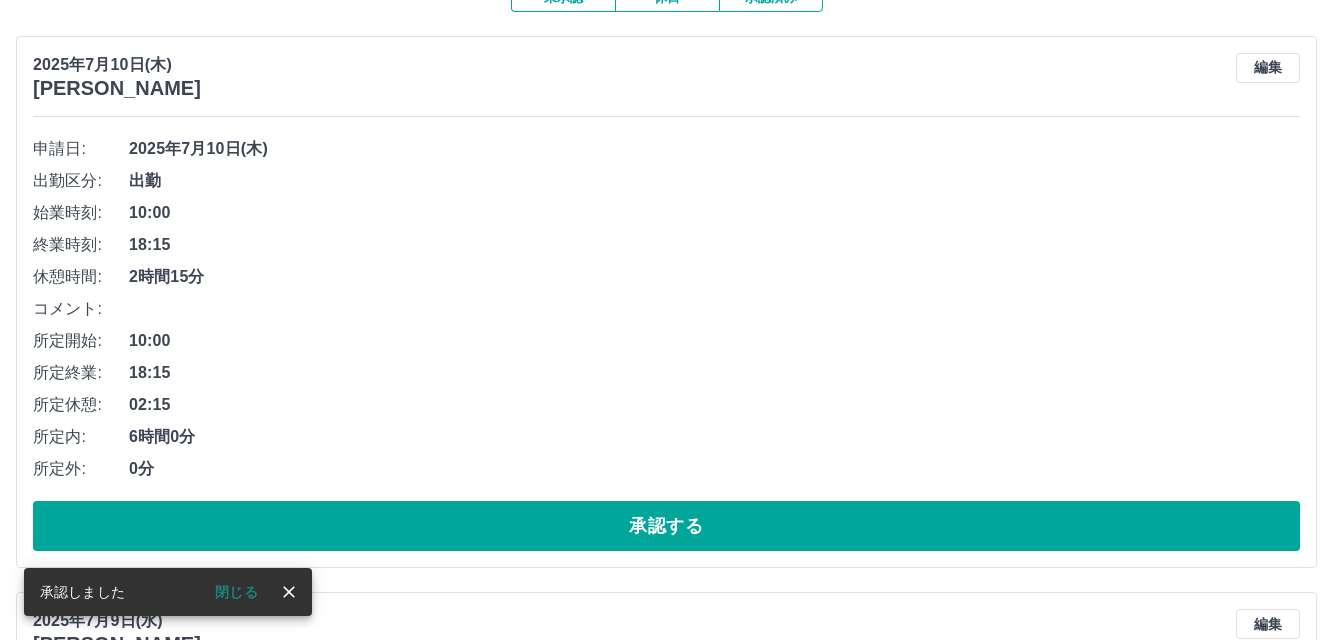 scroll, scrollTop: 300, scrollLeft: 0, axis: vertical 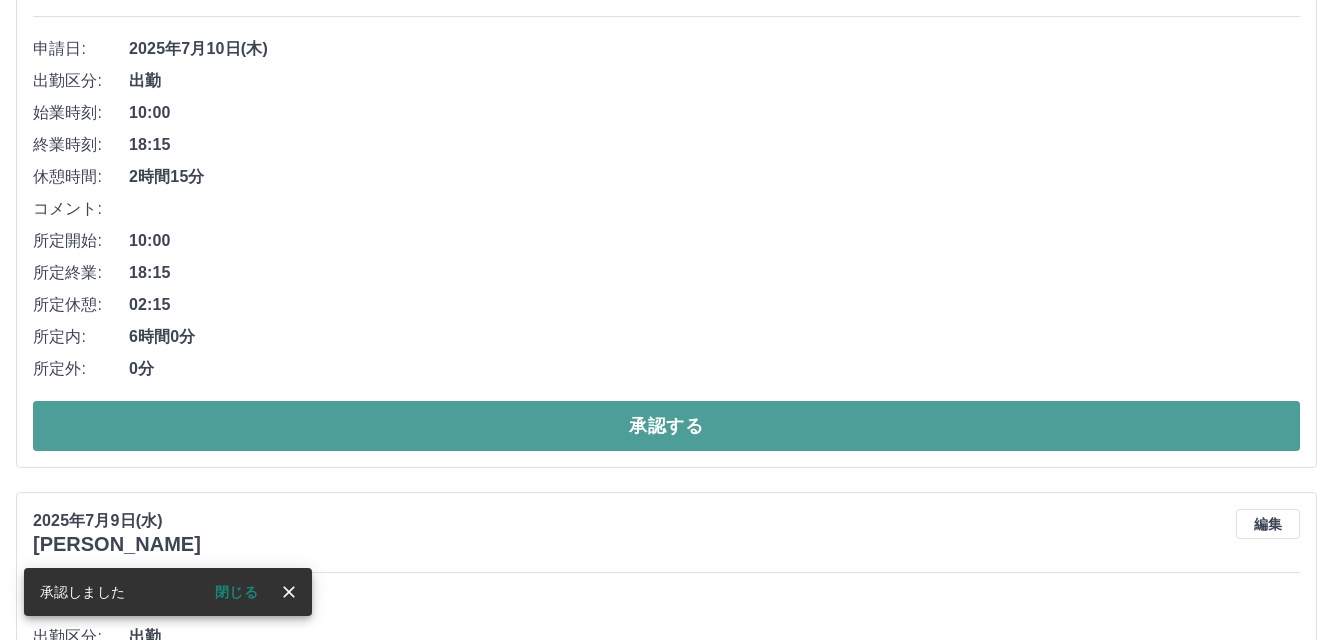 click on "承認する" at bounding box center (666, 426) 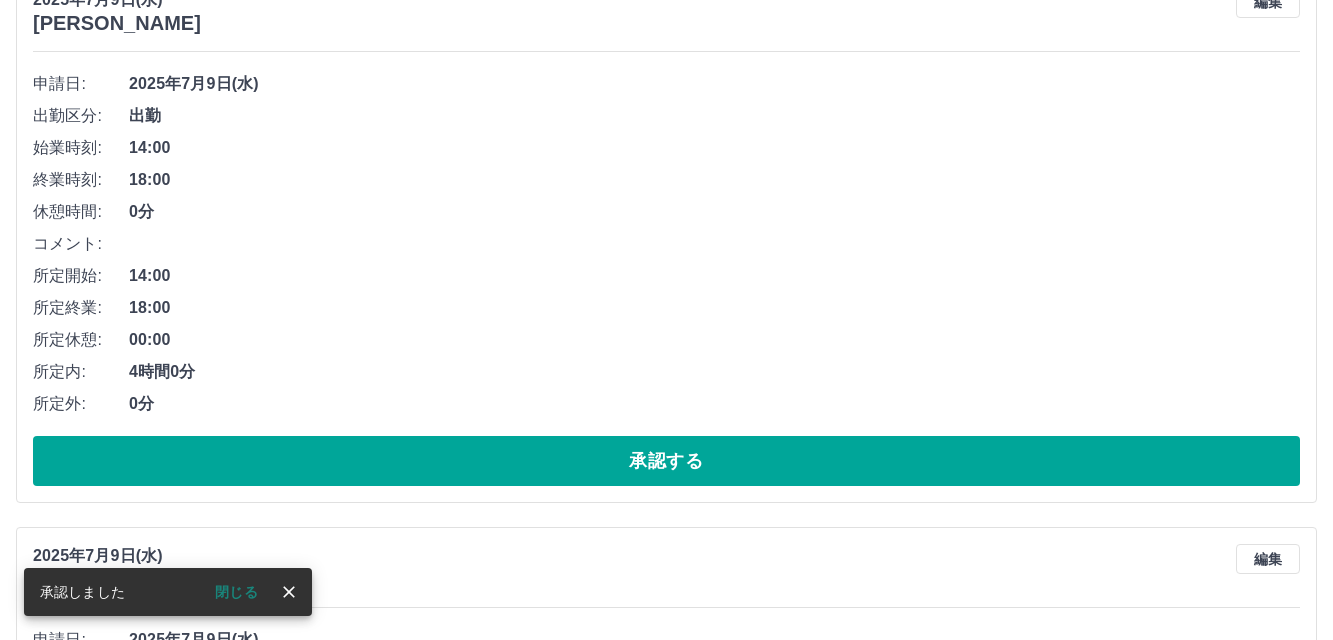 scroll, scrollTop: 300, scrollLeft: 0, axis: vertical 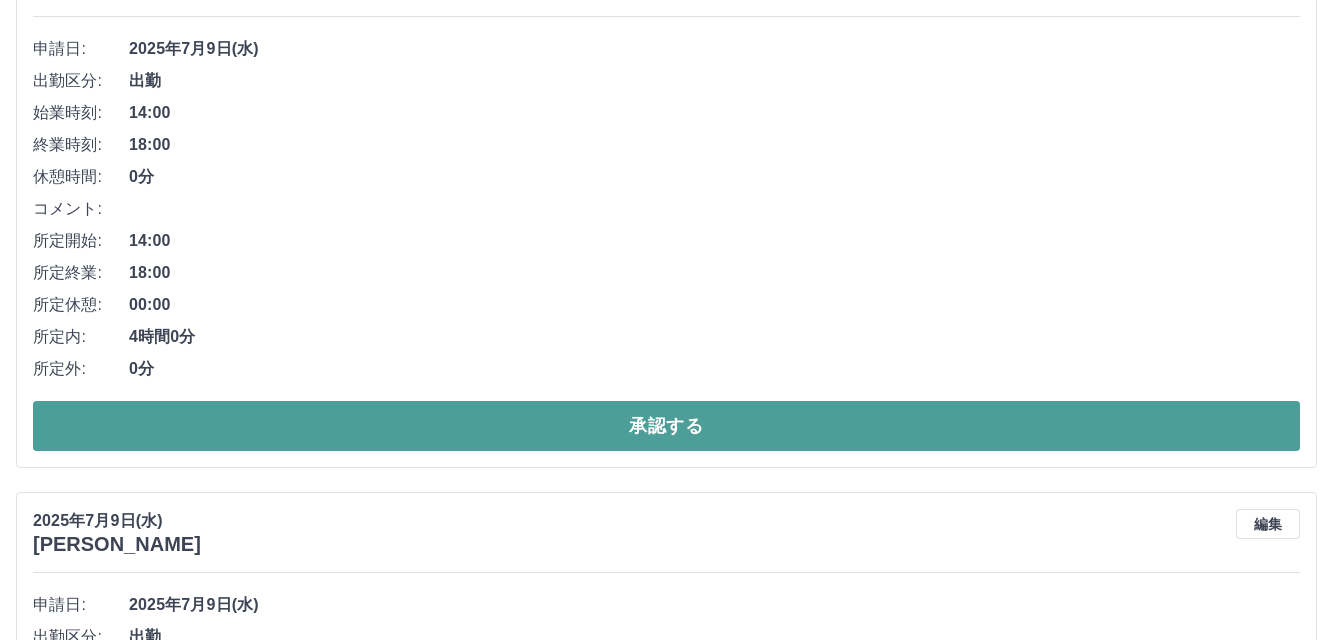 click on "承認する" at bounding box center [666, 426] 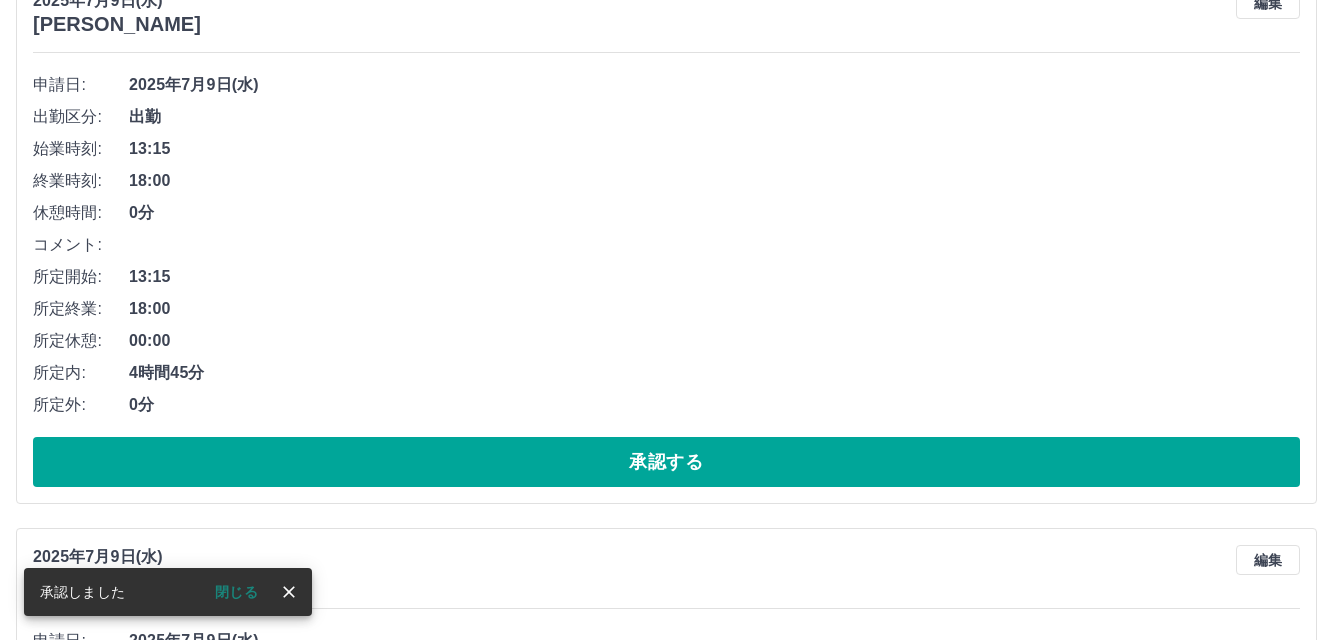 scroll, scrollTop: 300, scrollLeft: 0, axis: vertical 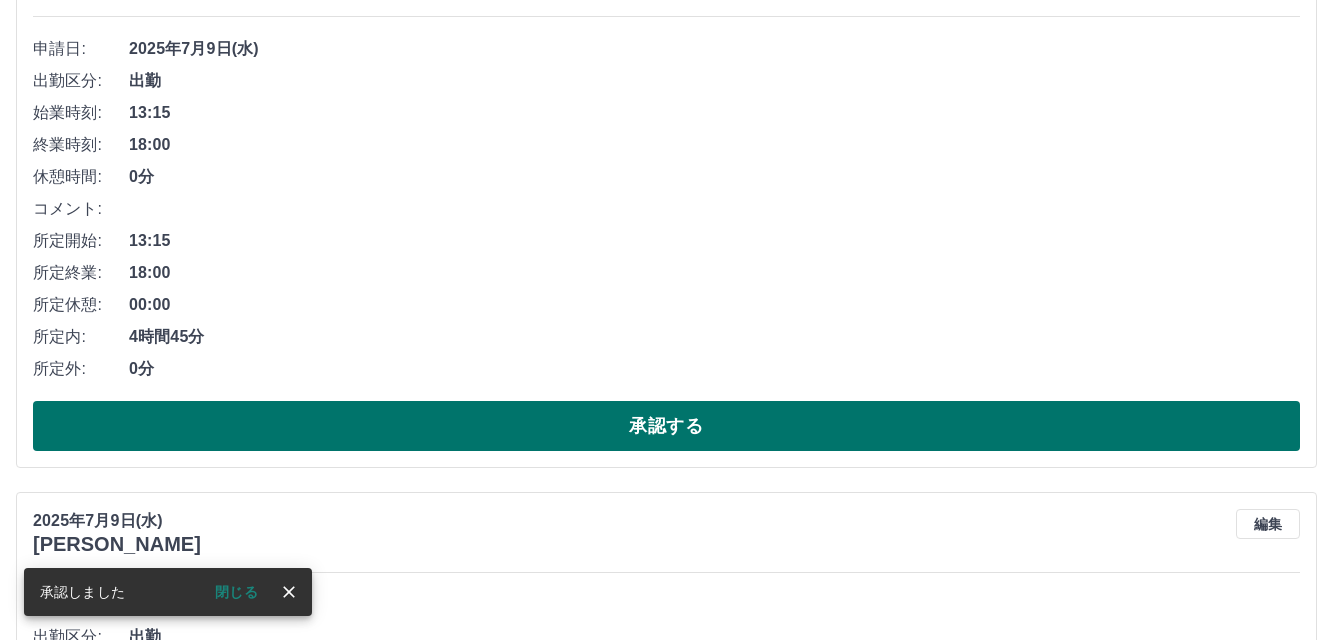 click on "承認する" at bounding box center [666, 426] 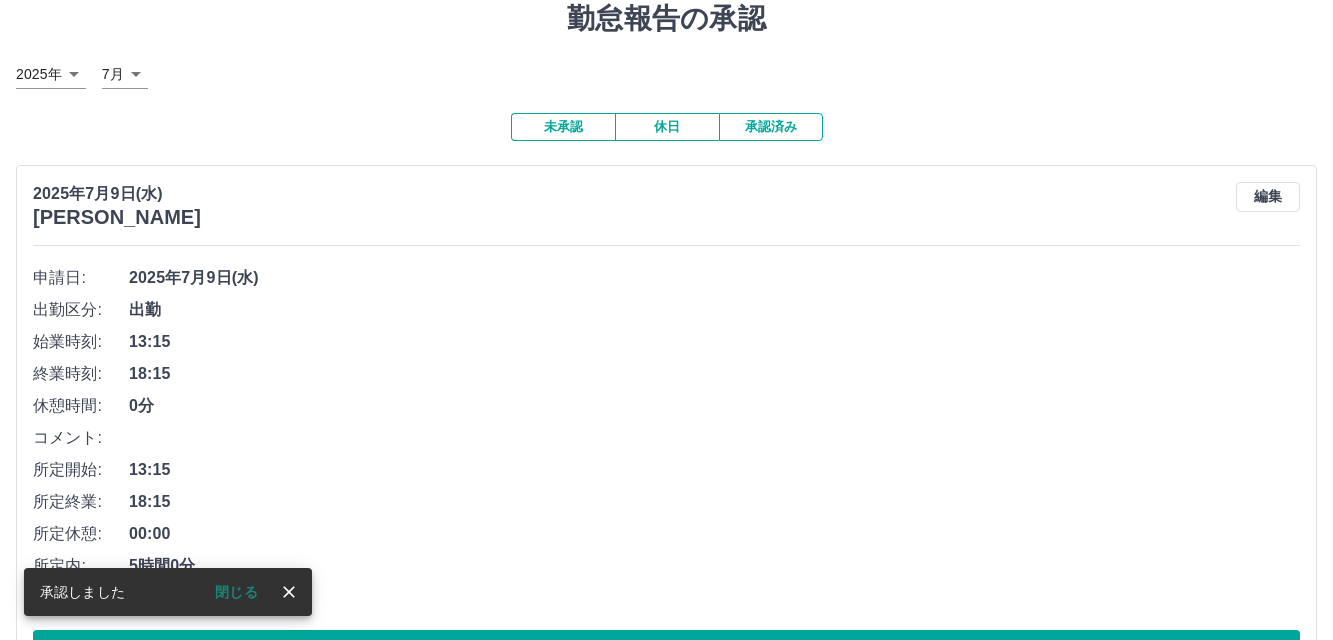 scroll, scrollTop: 154, scrollLeft: 0, axis: vertical 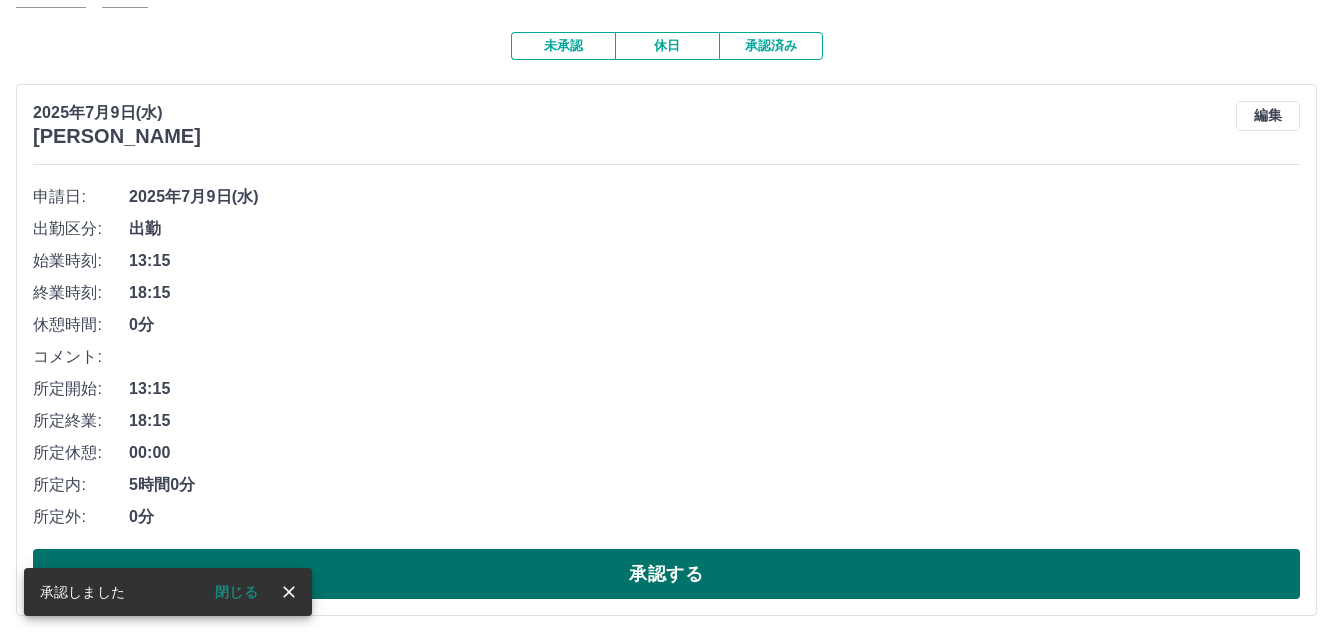 click on "承認する" at bounding box center (666, 574) 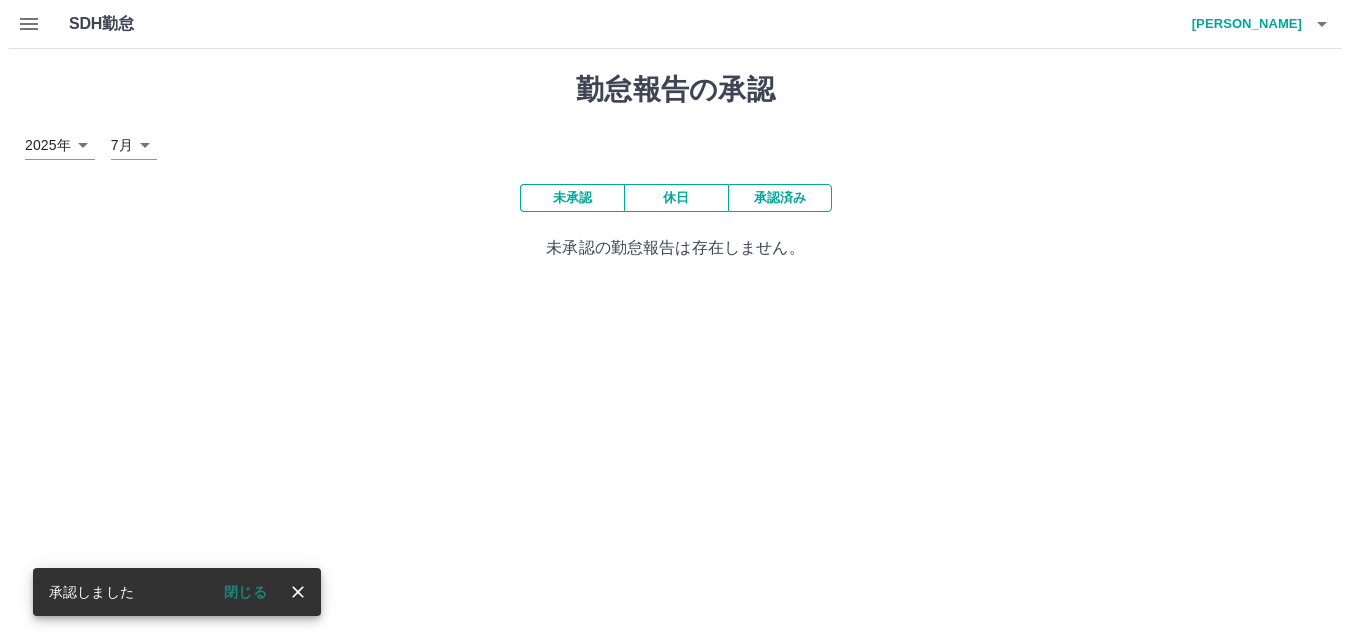 scroll, scrollTop: 0, scrollLeft: 0, axis: both 